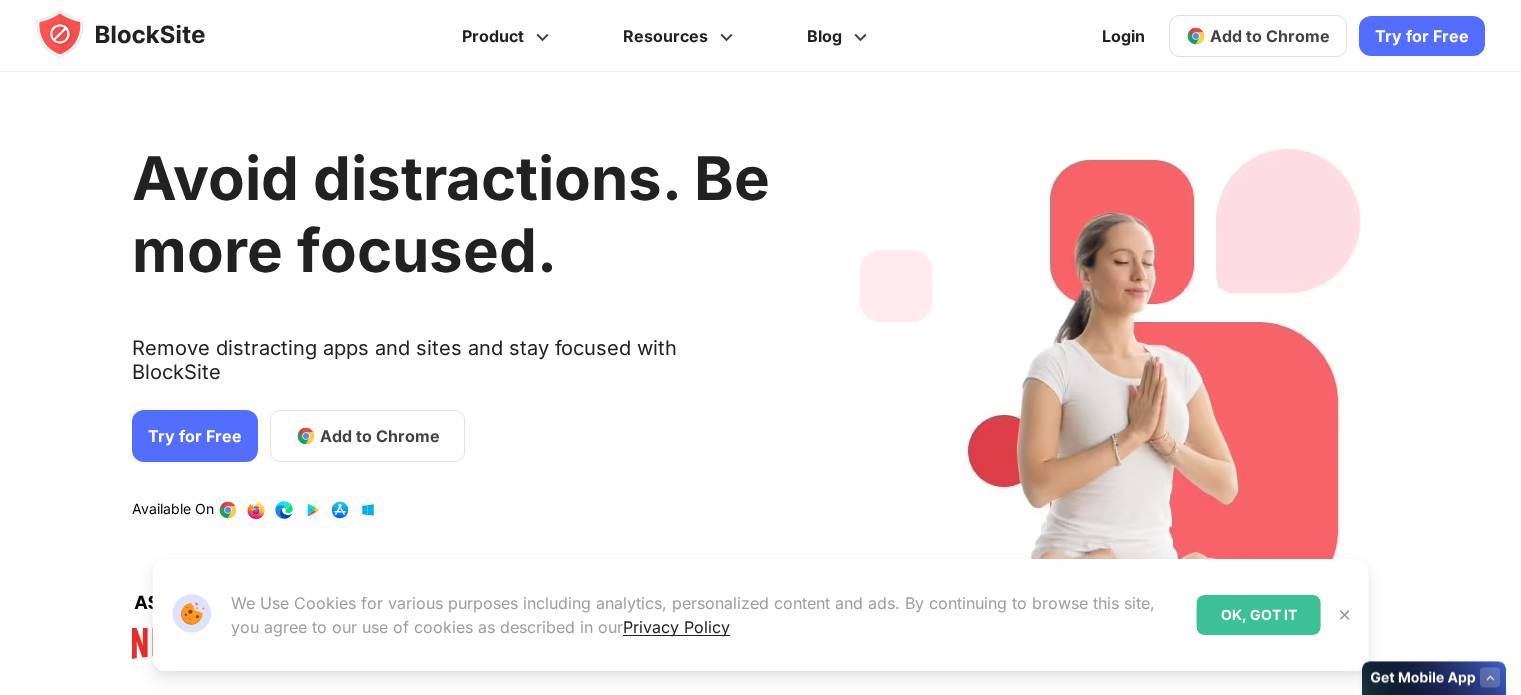 scroll, scrollTop: 0, scrollLeft: 0, axis: both 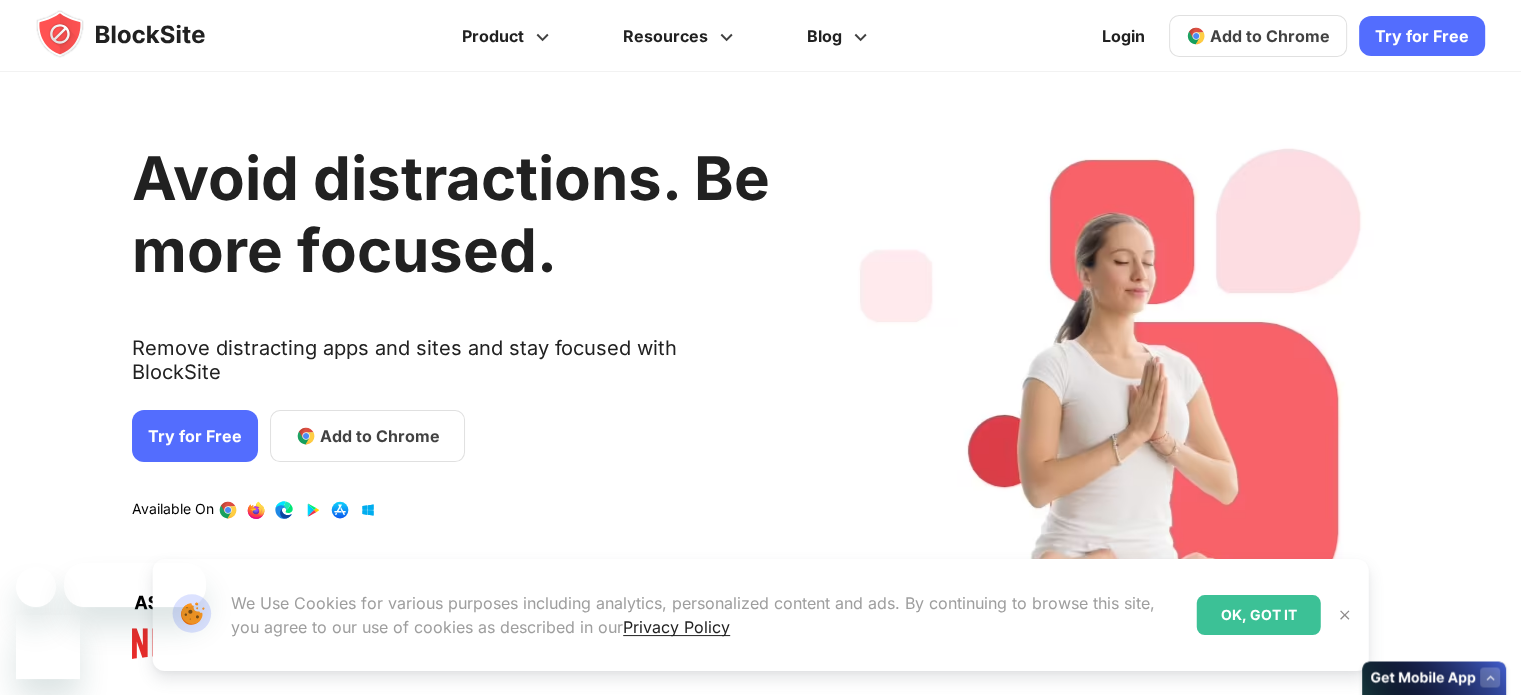 click on "Avoid distractions. Be more focused.
Remove distracting apps and sites and stay focused with BlockSite
Try for Free
Add to Chrome
Download on AppStore
Download on Google Play
Available On" at bounding box center (451, 396) 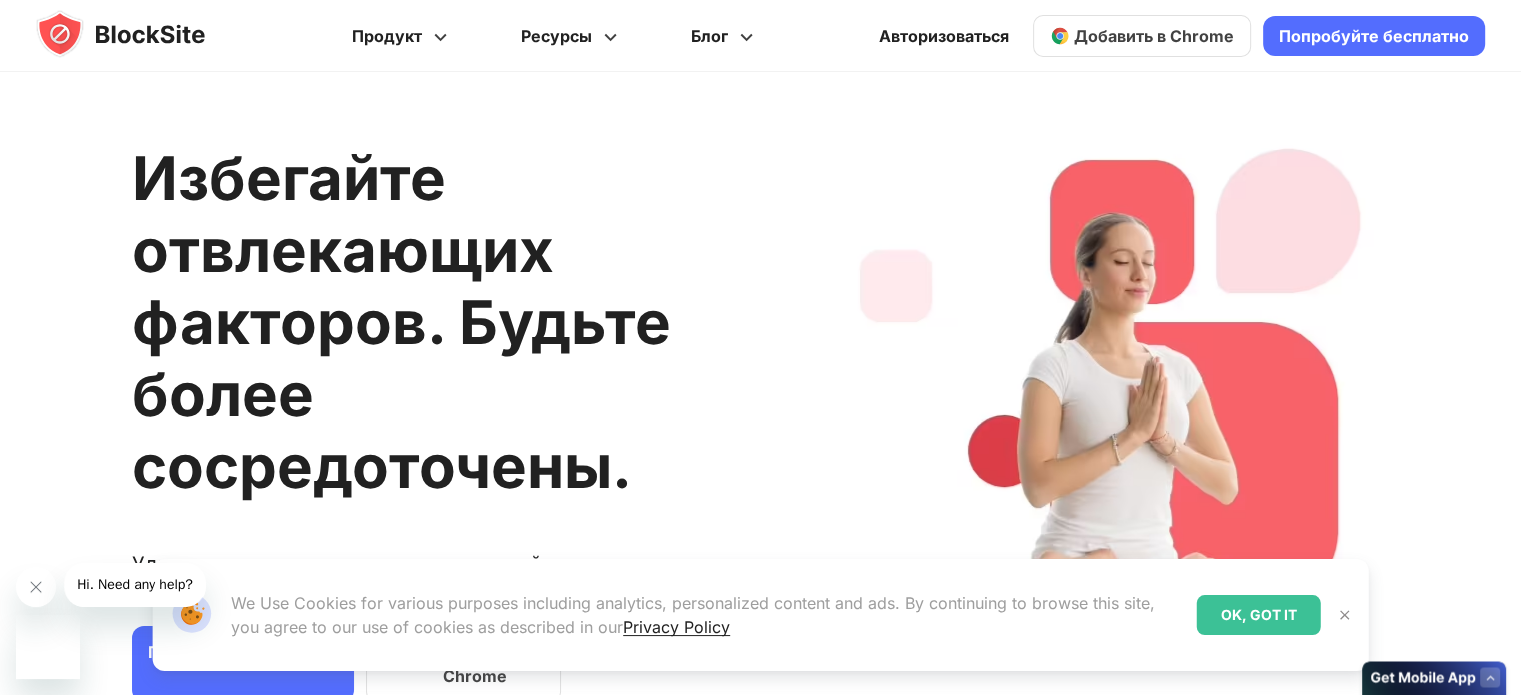 scroll, scrollTop: 0, scrollLeft: 0, axis: both 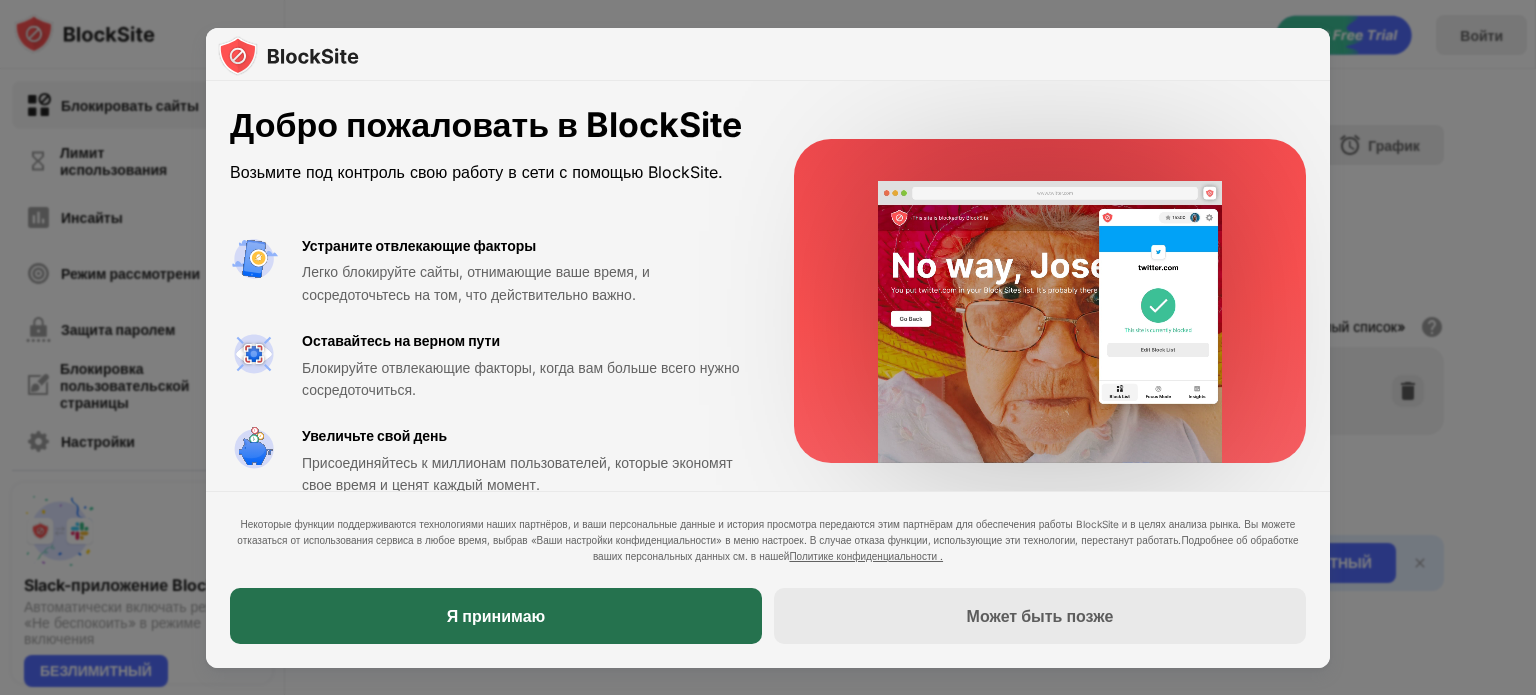 click on "Я принимаю" at bounding box center [496, 616] 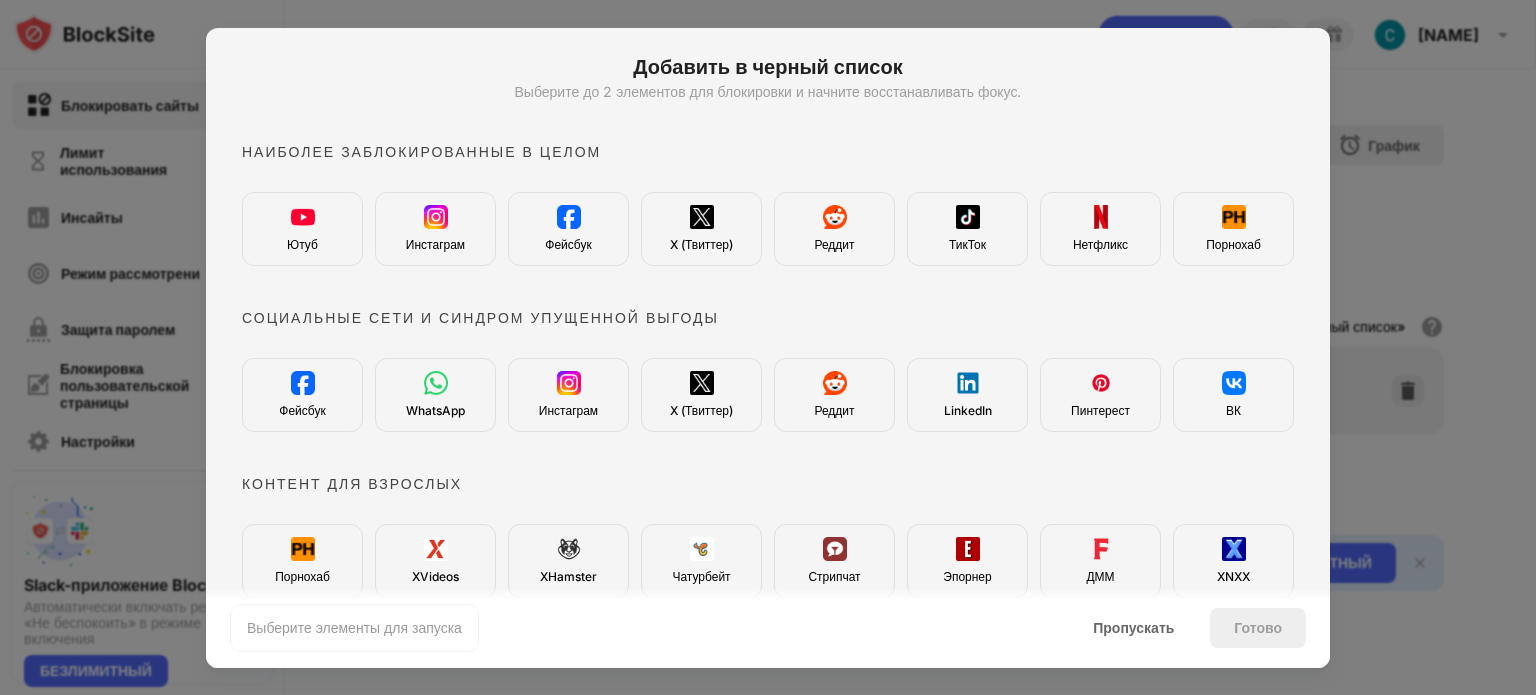 click at bounding box center [768, 347] 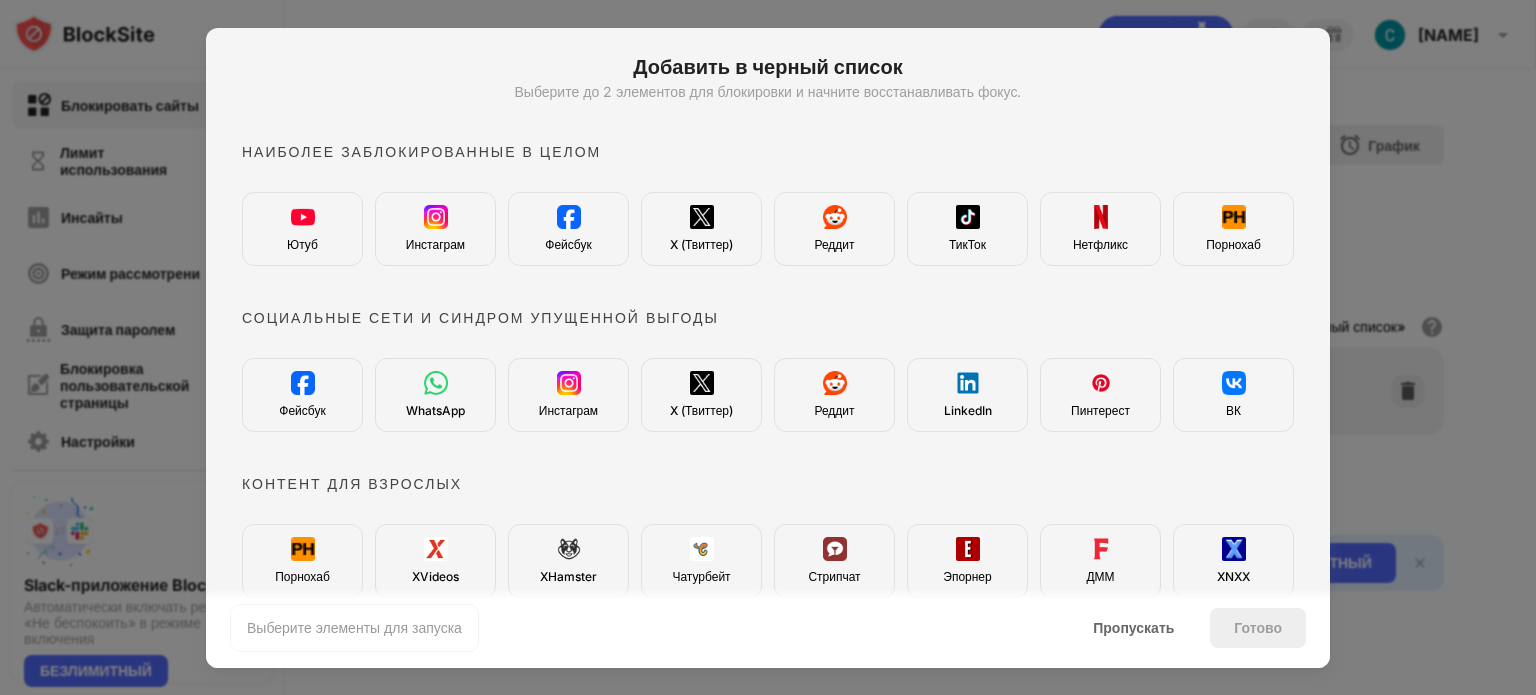 click on "Ютуб" at bounding box center [302, 229] 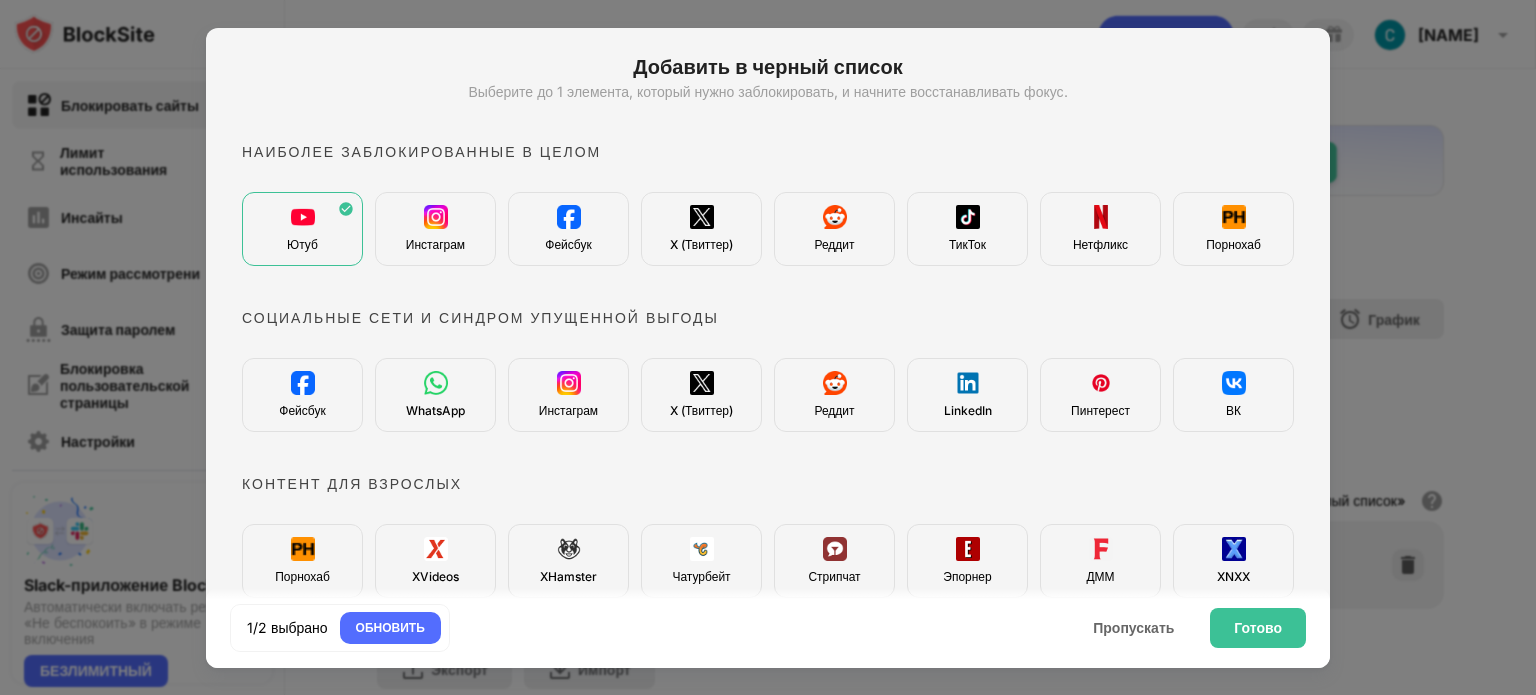 scroll, scrollTop: 0, scrollLeft: 0, axis: both 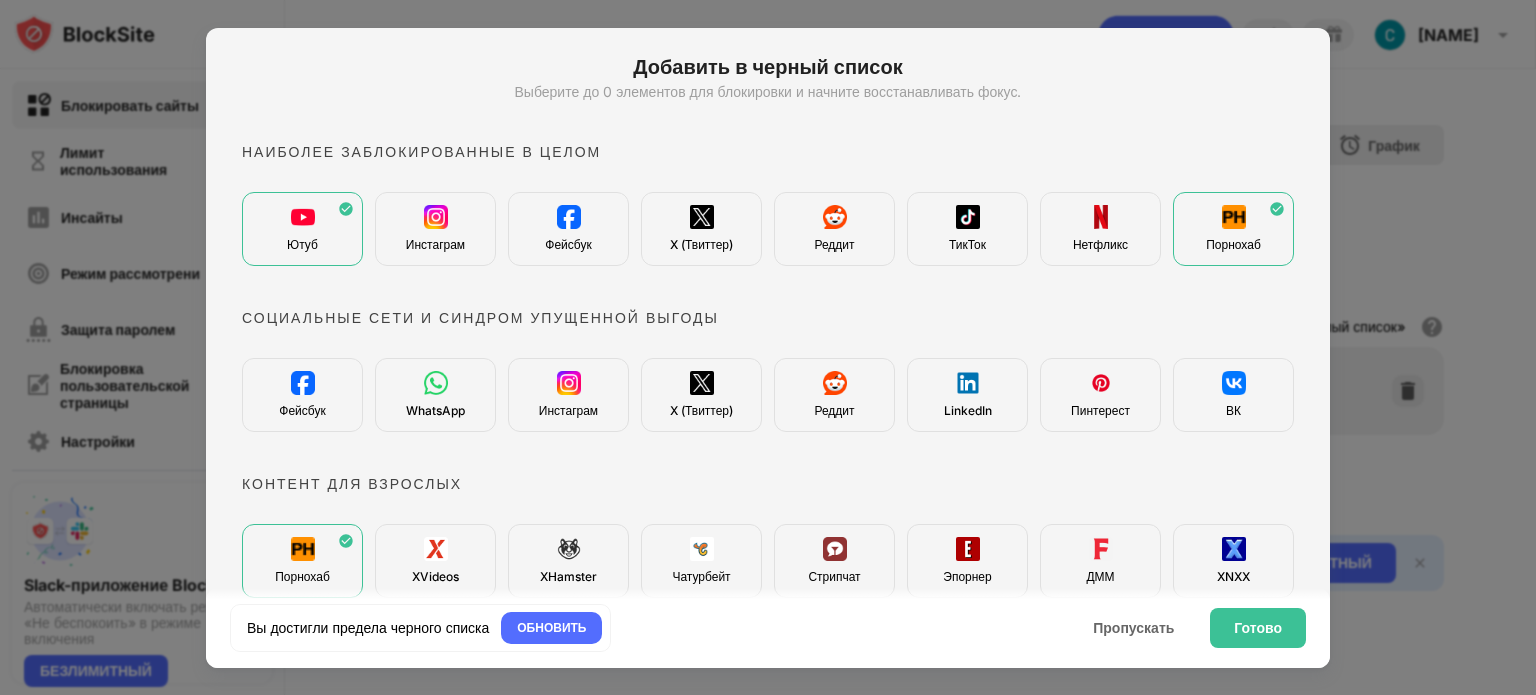 click on "ВК" at bounding box center [1233, 395] 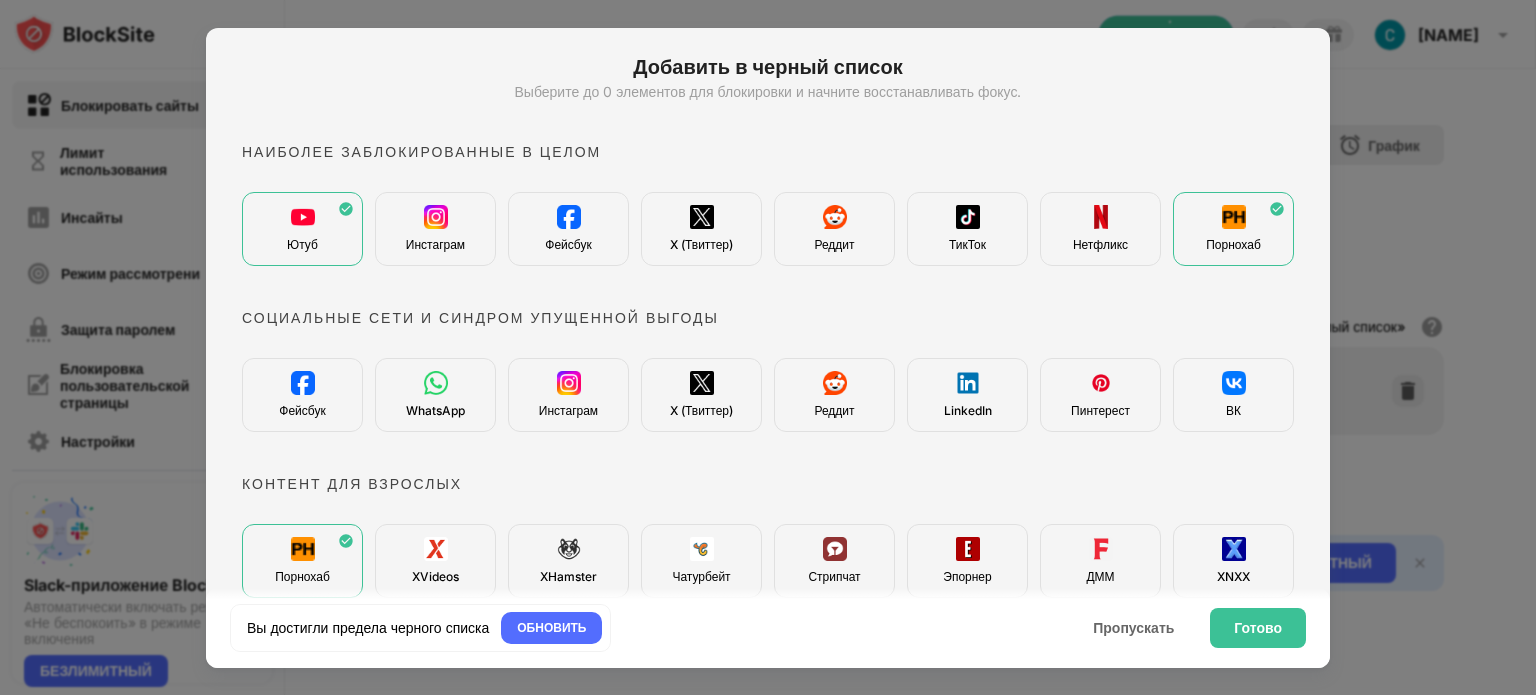 click on "ВК" at bounding box center [1233, 395] 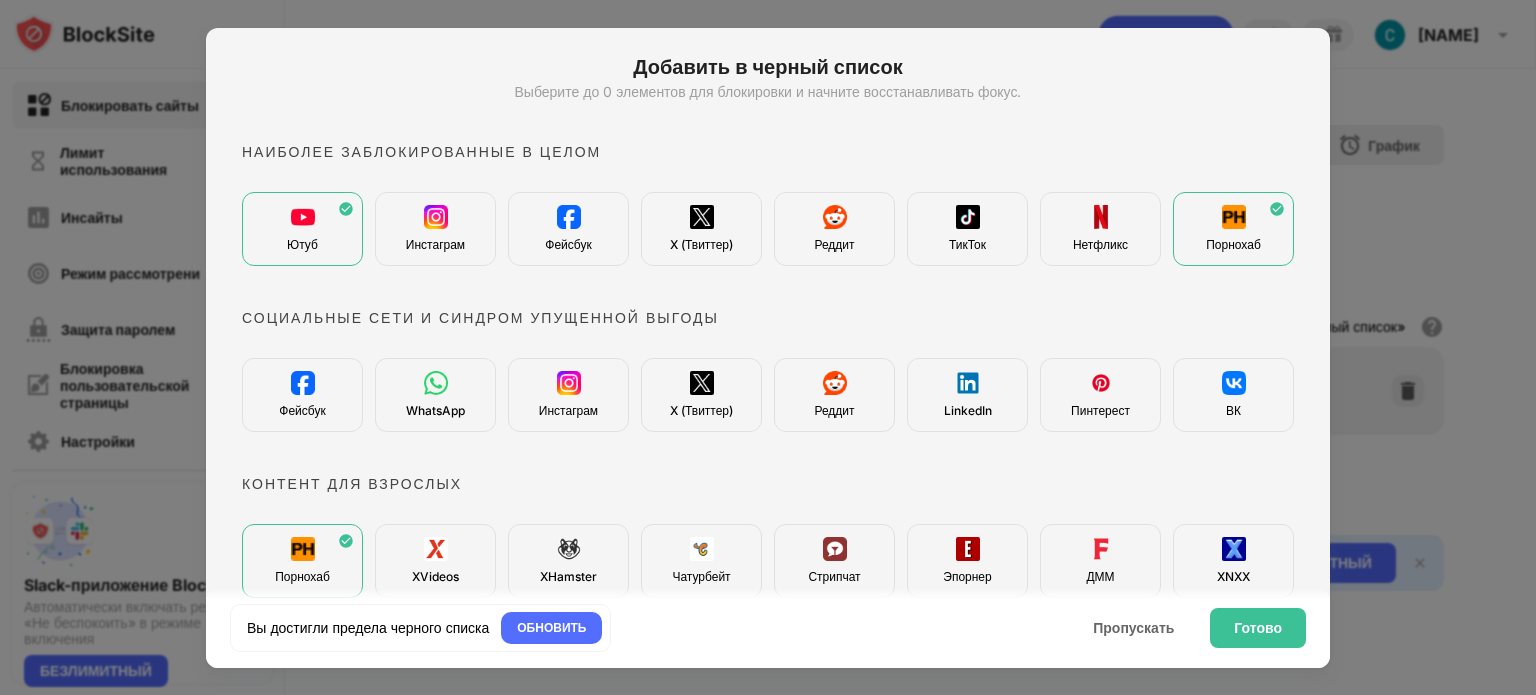 click on "ВК" at bounding box center (1233, 410) 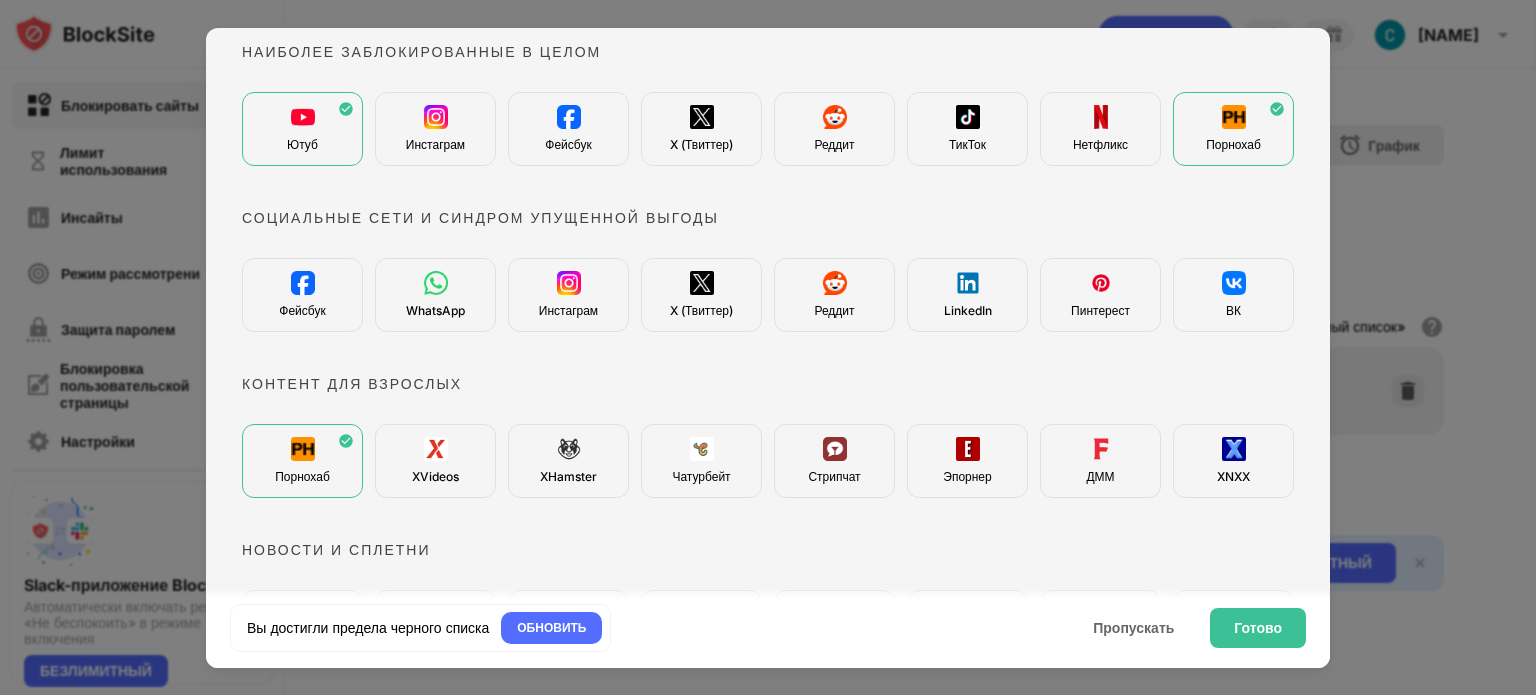 click on "ВК" at bounding box center [1233, 295] 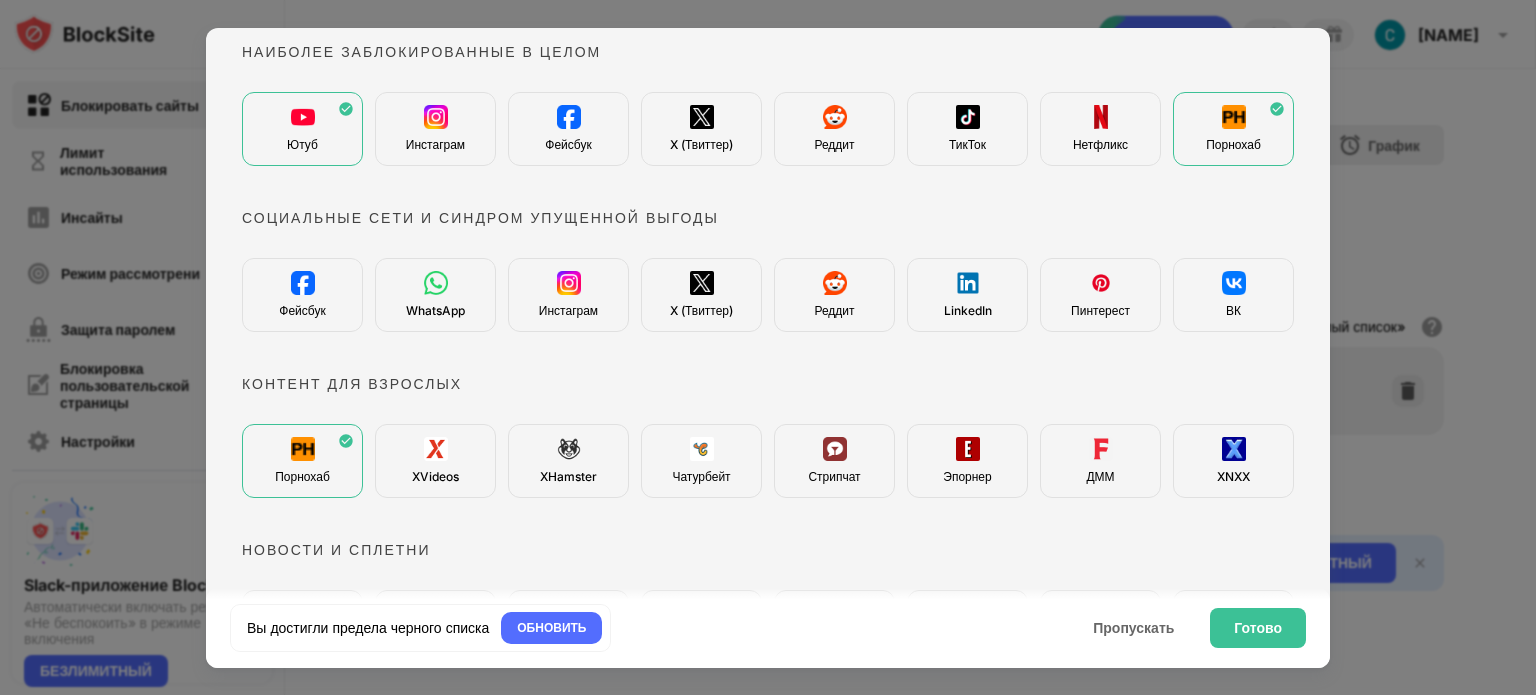 click on "Порнохаб" at bounding box center [1233, 129] 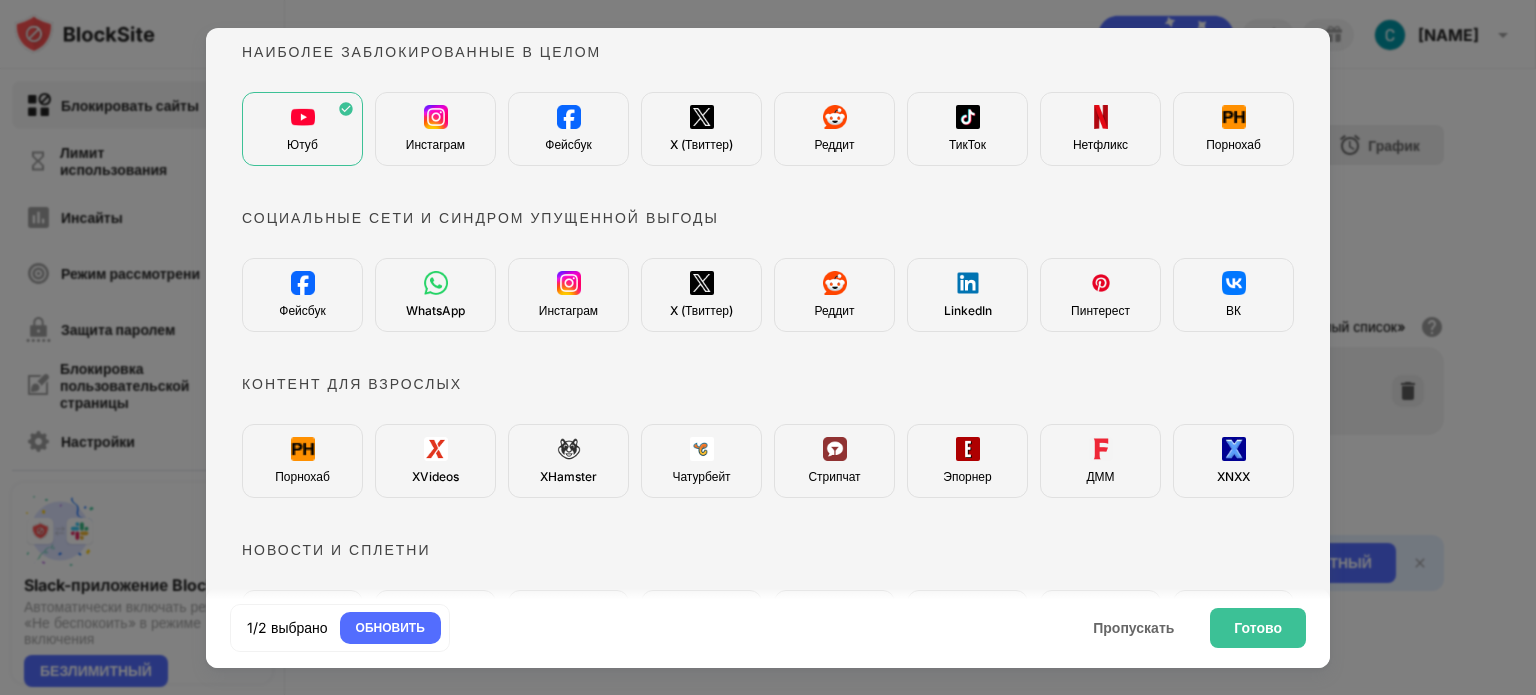click on "Пинтерест" at bounding box center (1100, 295) 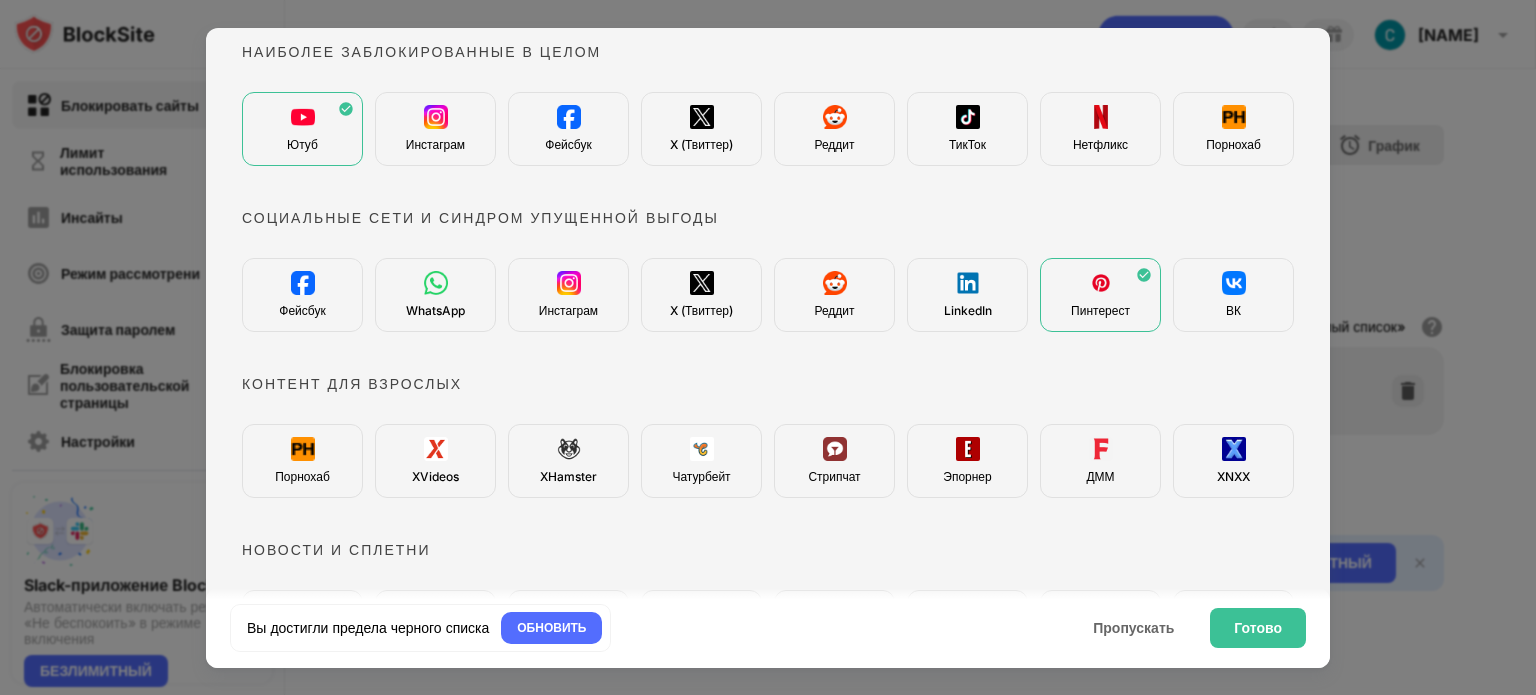 click on "ВК" at bounding box center [1233, 295] 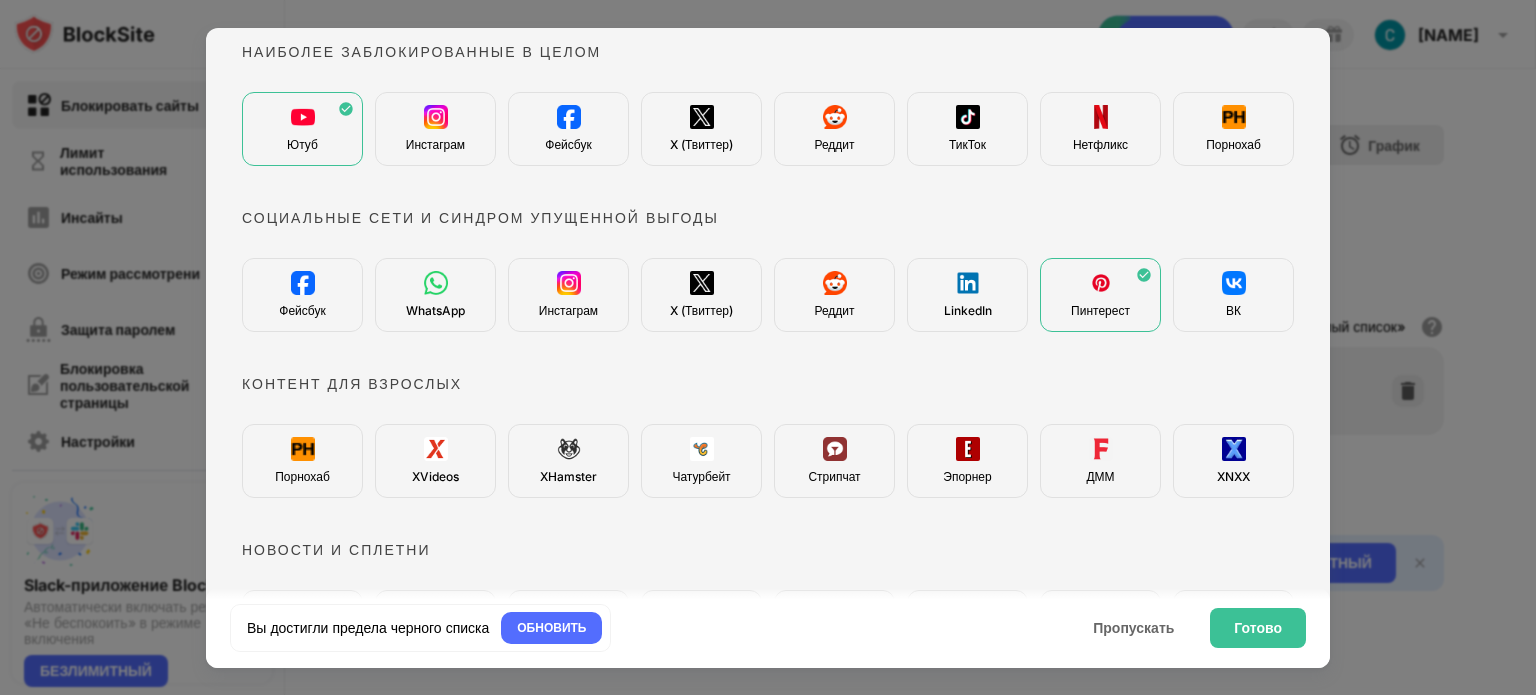 click on "ВК" at bounding box center (1233, 295) 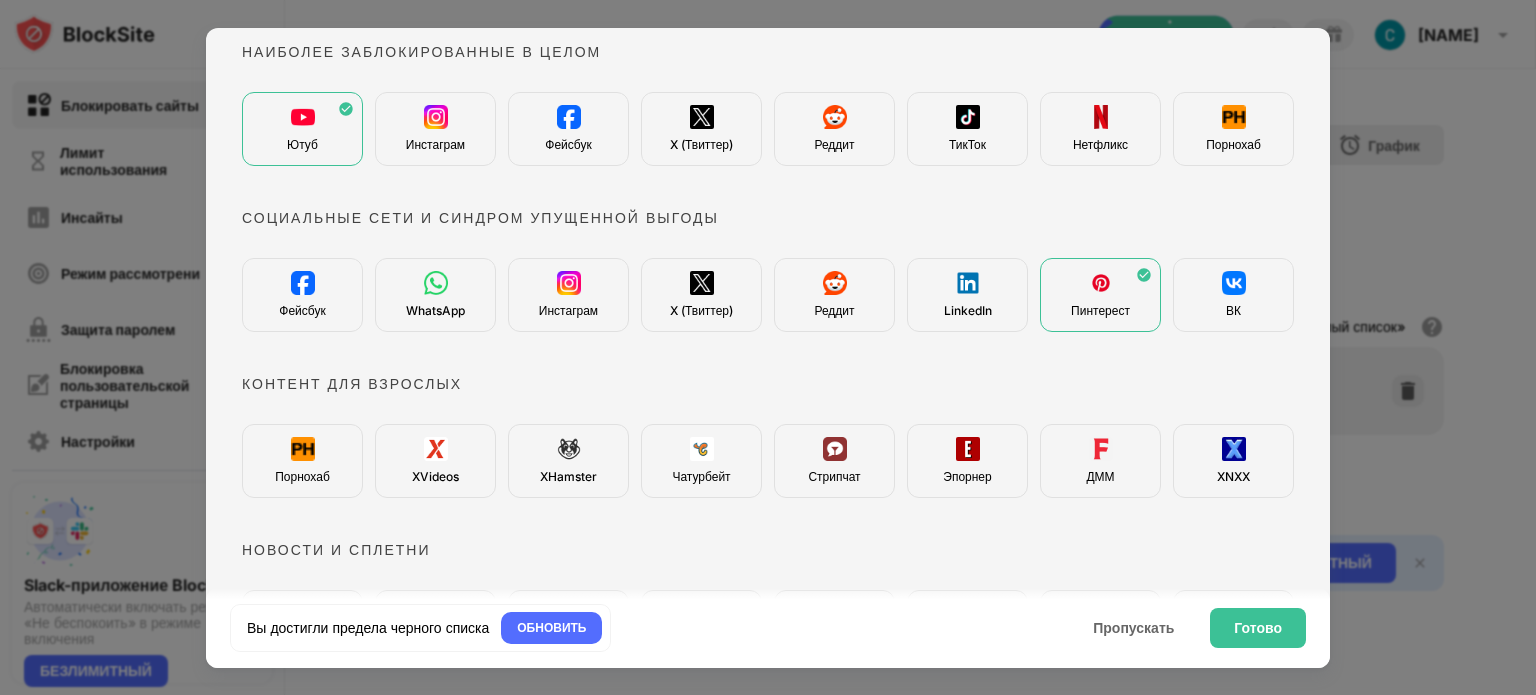 click on "ВК" at bounding box center (1233, 295) 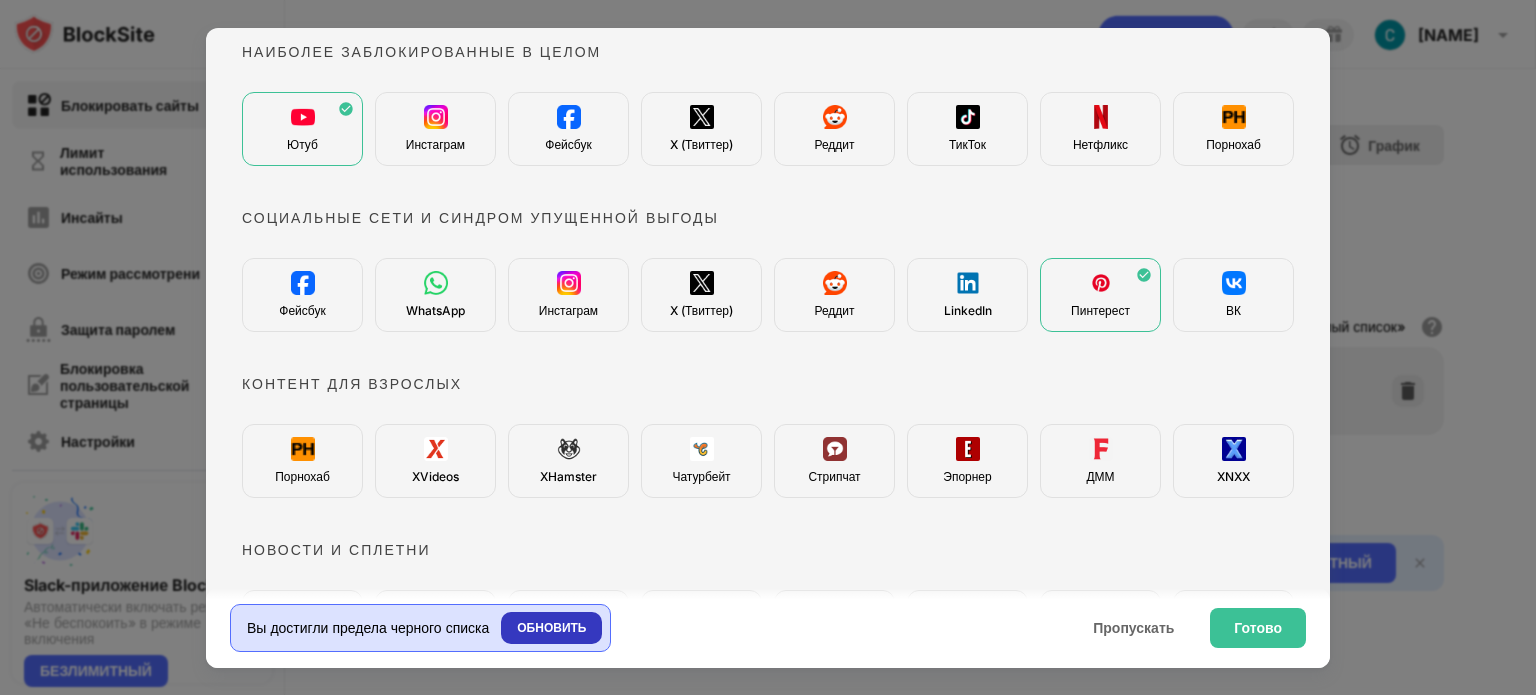 click on "ОБНОВИТЬ" at bounding box center (551, 627) 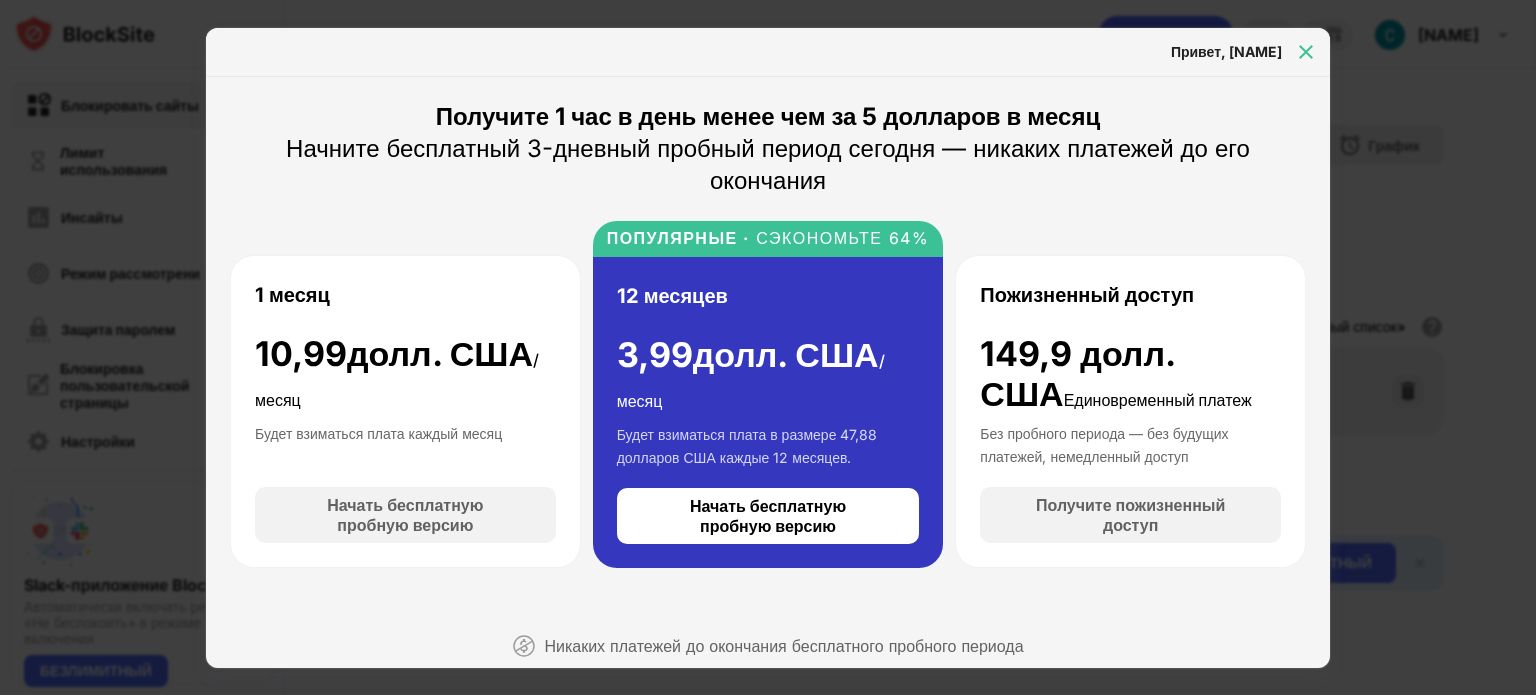 click at bounding box center (1306, 52) 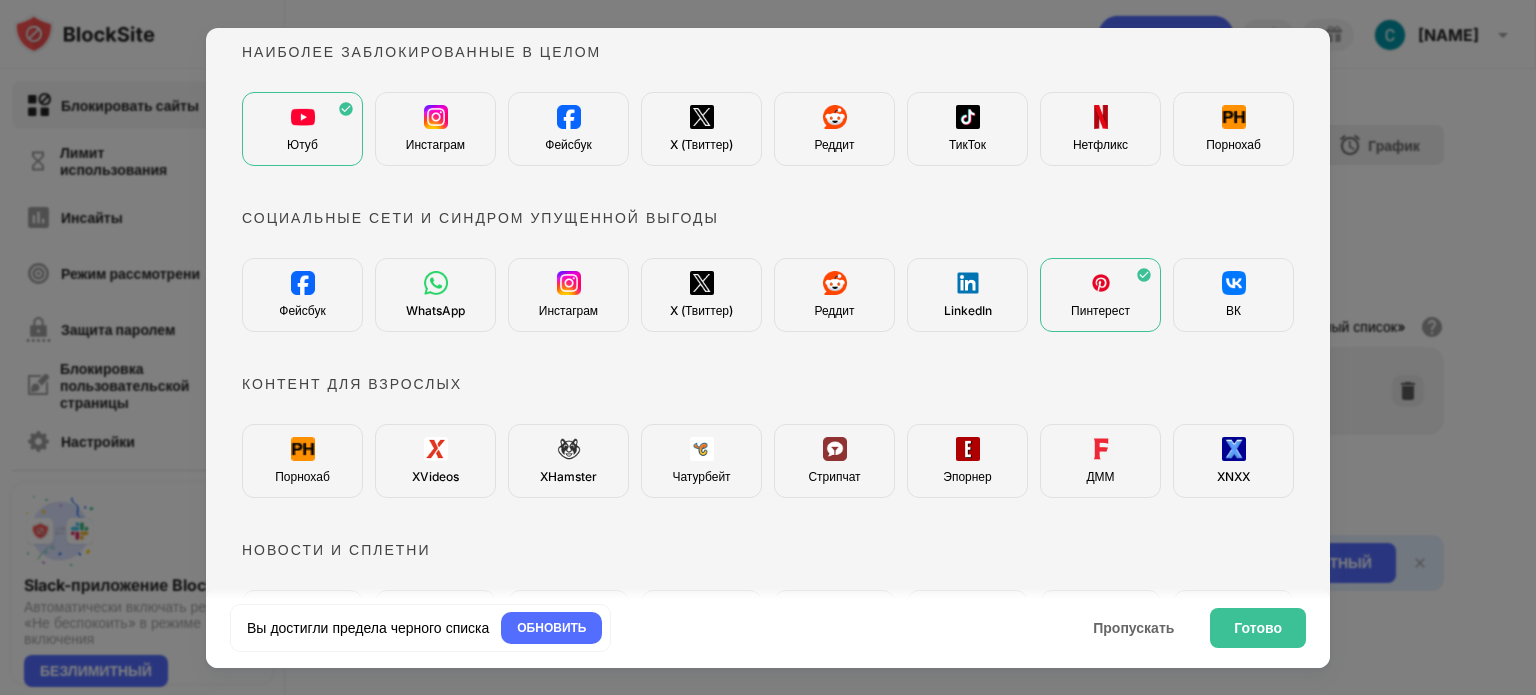click at bounding box center (1234, 283) 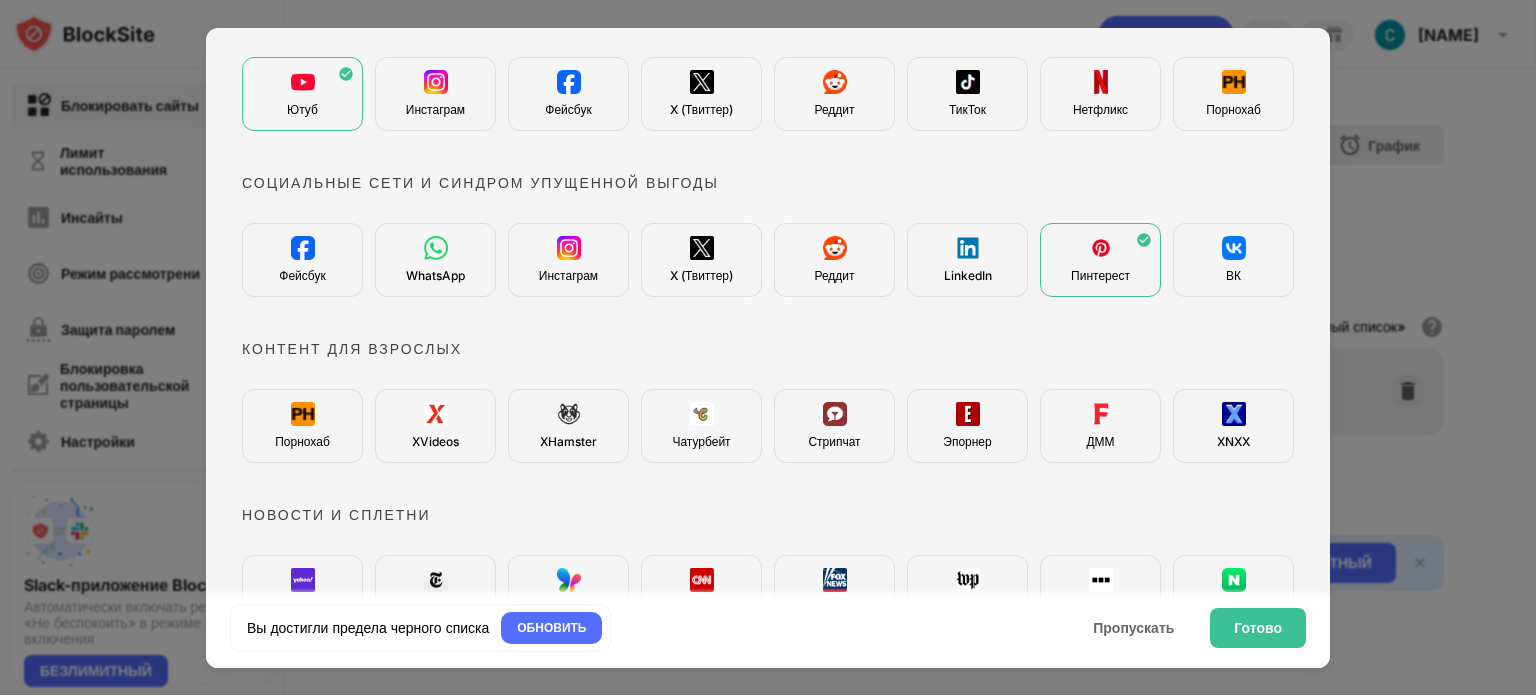 scroll, scrollTop: 0, scrollLeft: 0, axis: both 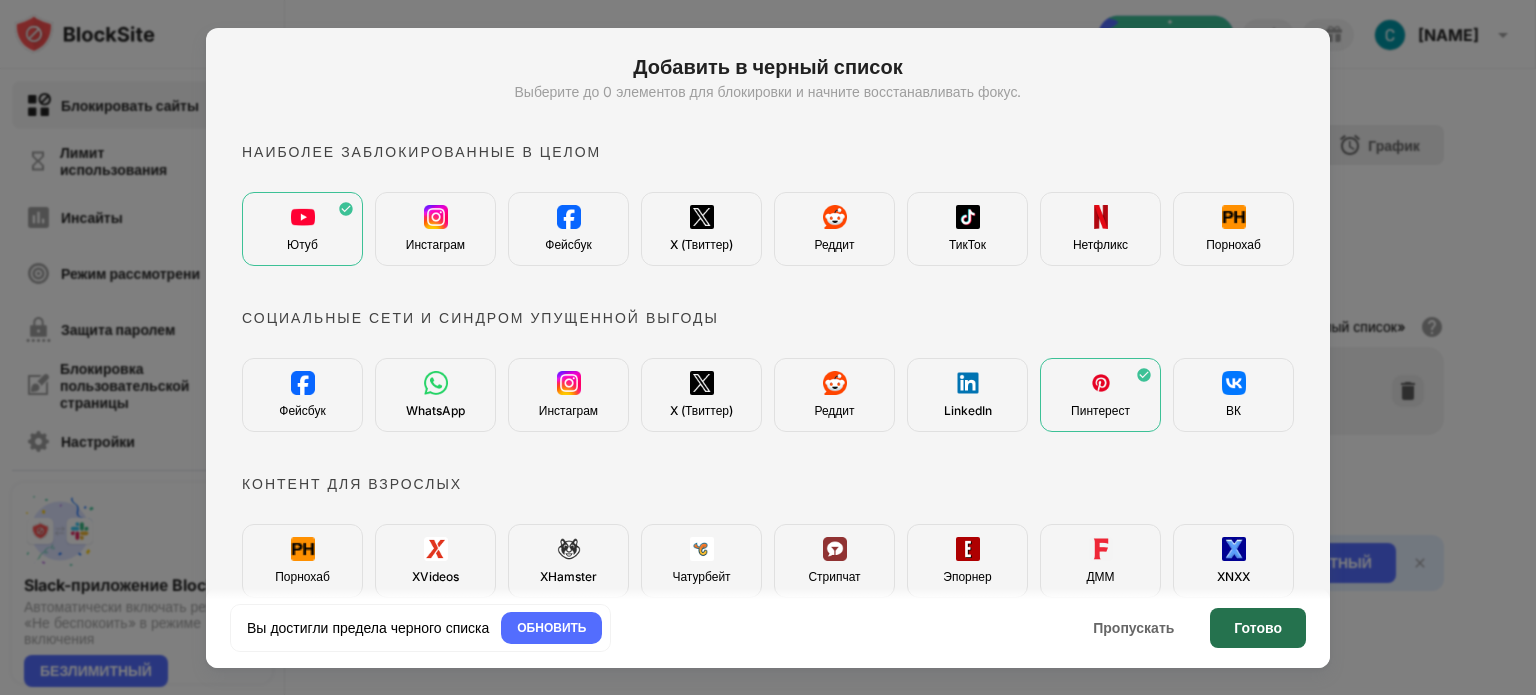 click on "Готово" at bounding box center (1258, 627) 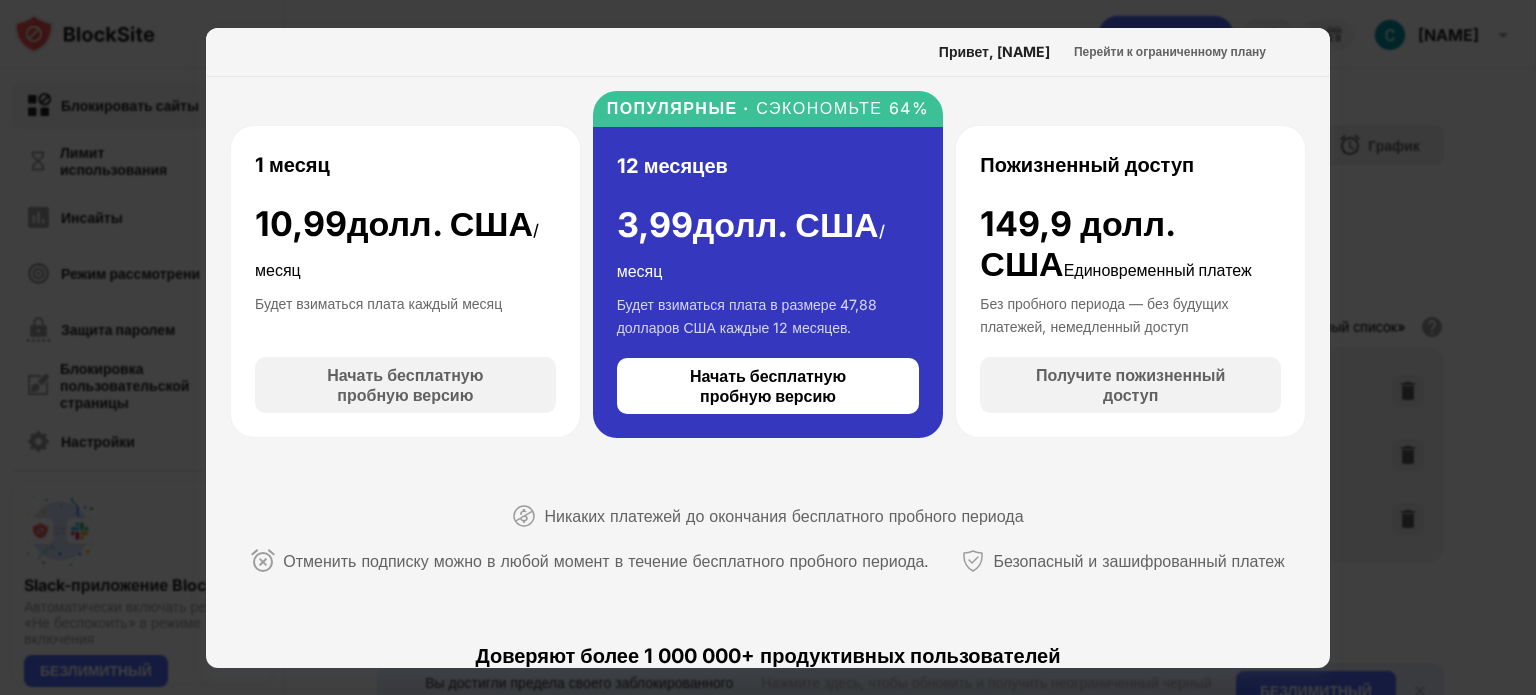 scroll, scrollTop: 0, scrollLeft: 0, axis: both 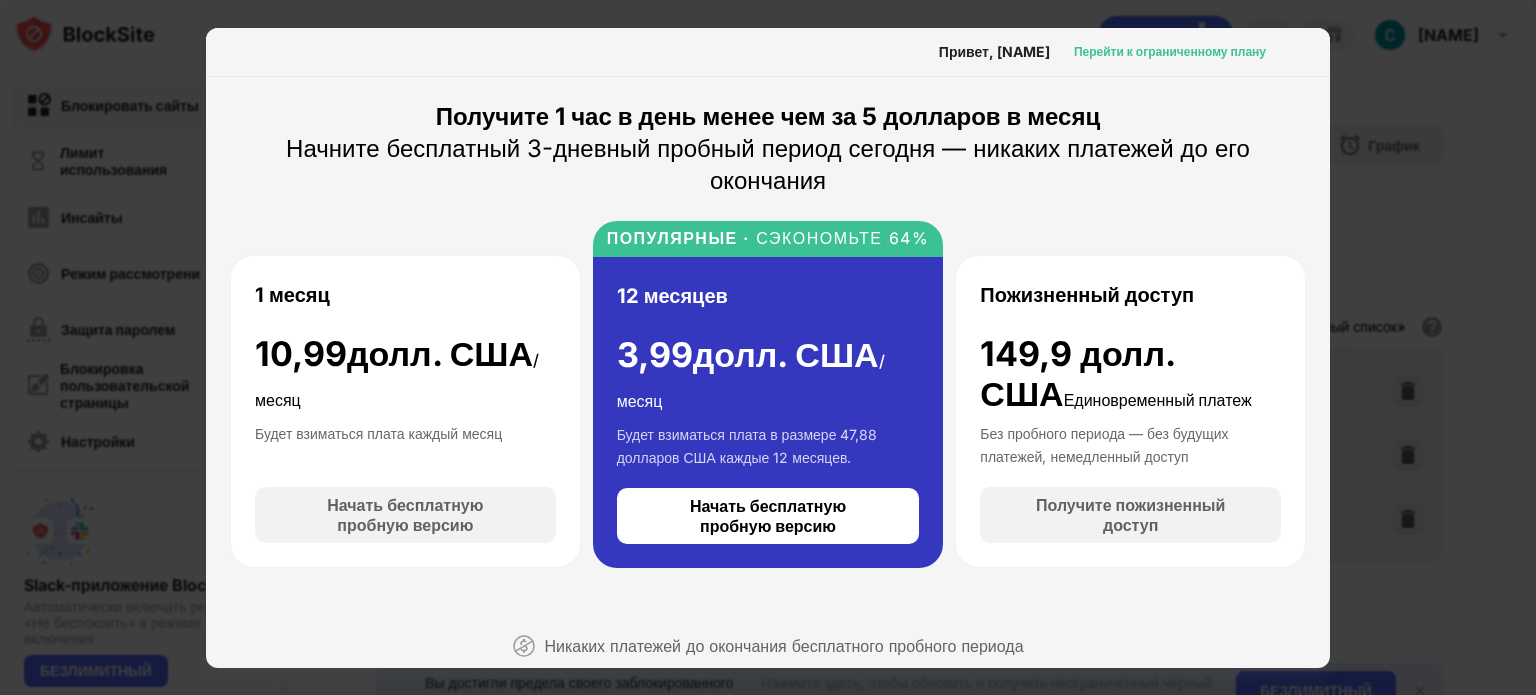 click on "Перейти к ограниченному плану" at bounding box center (1170, 51) 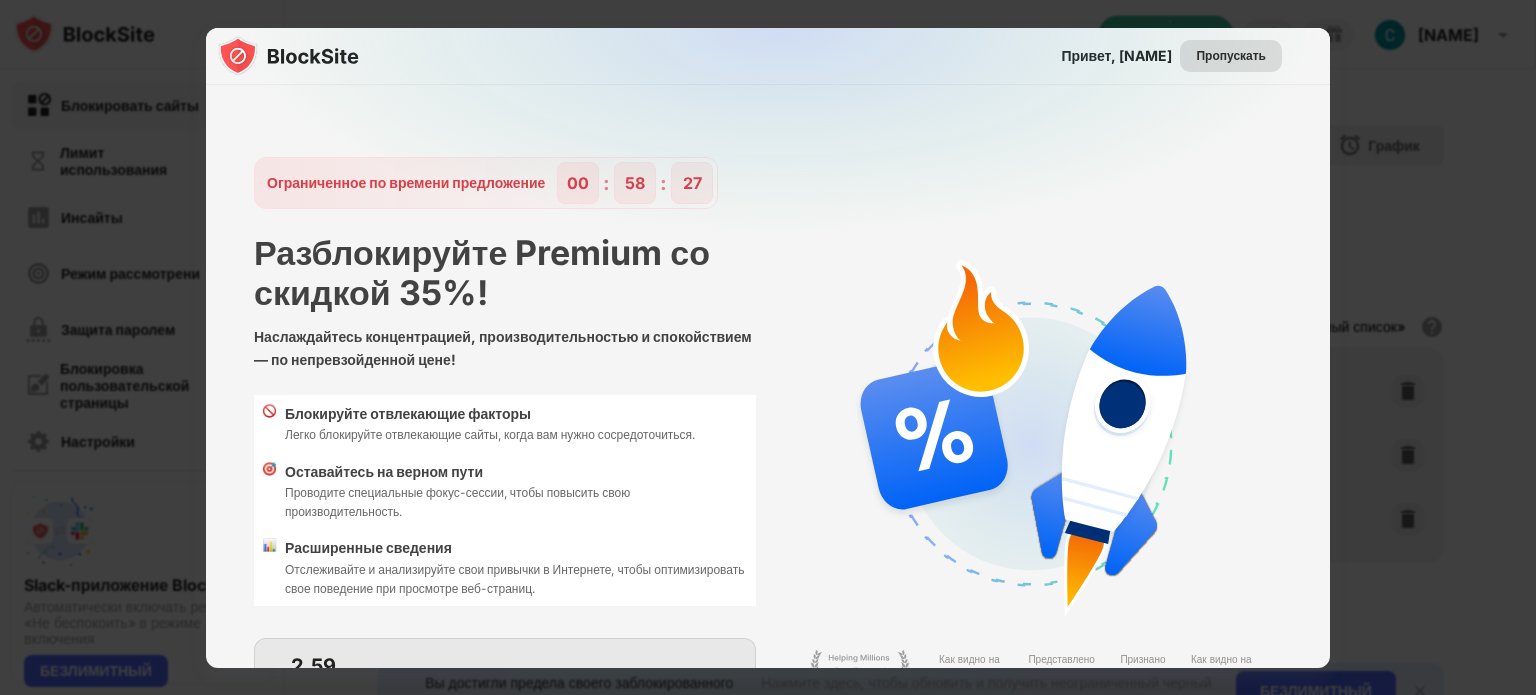 click on "Пропускать" at bounding box center [1231, 55] 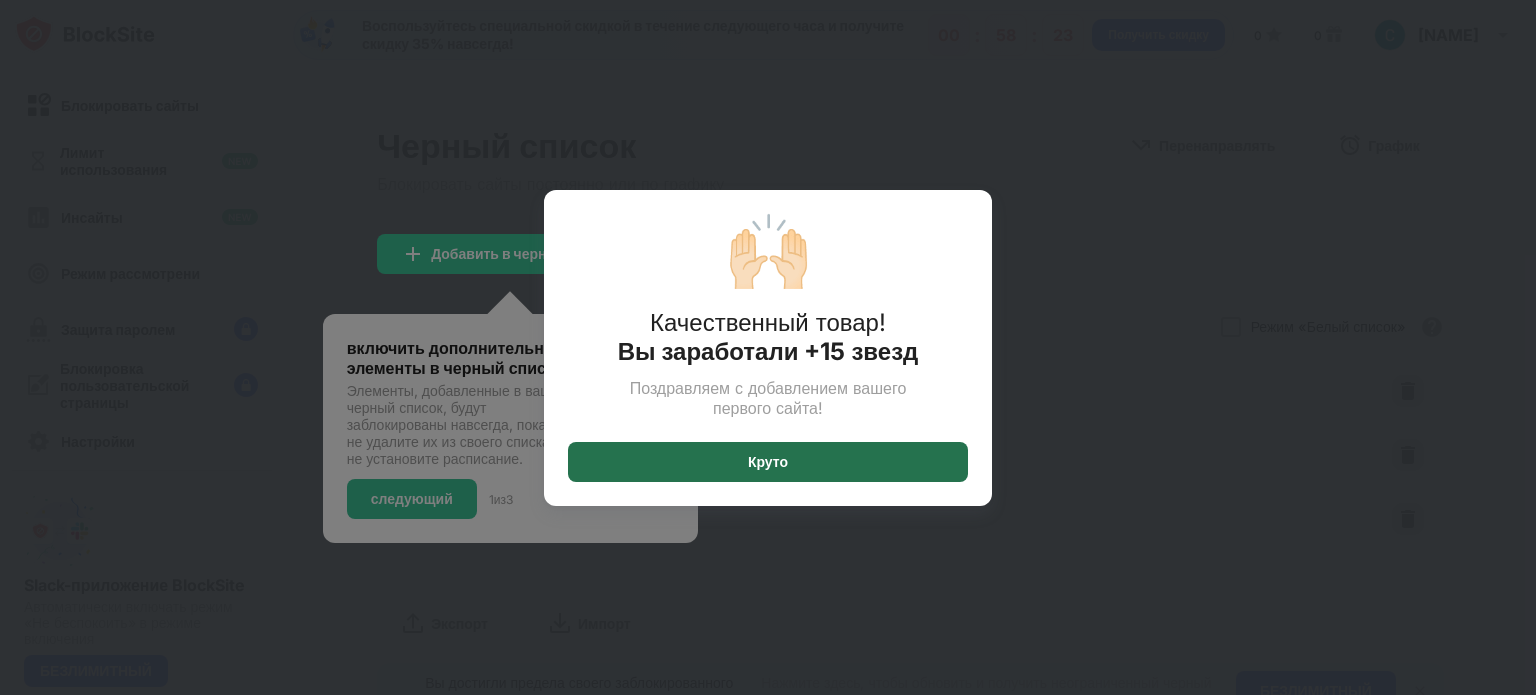click on "Круто" at bounding box center [768, 462] 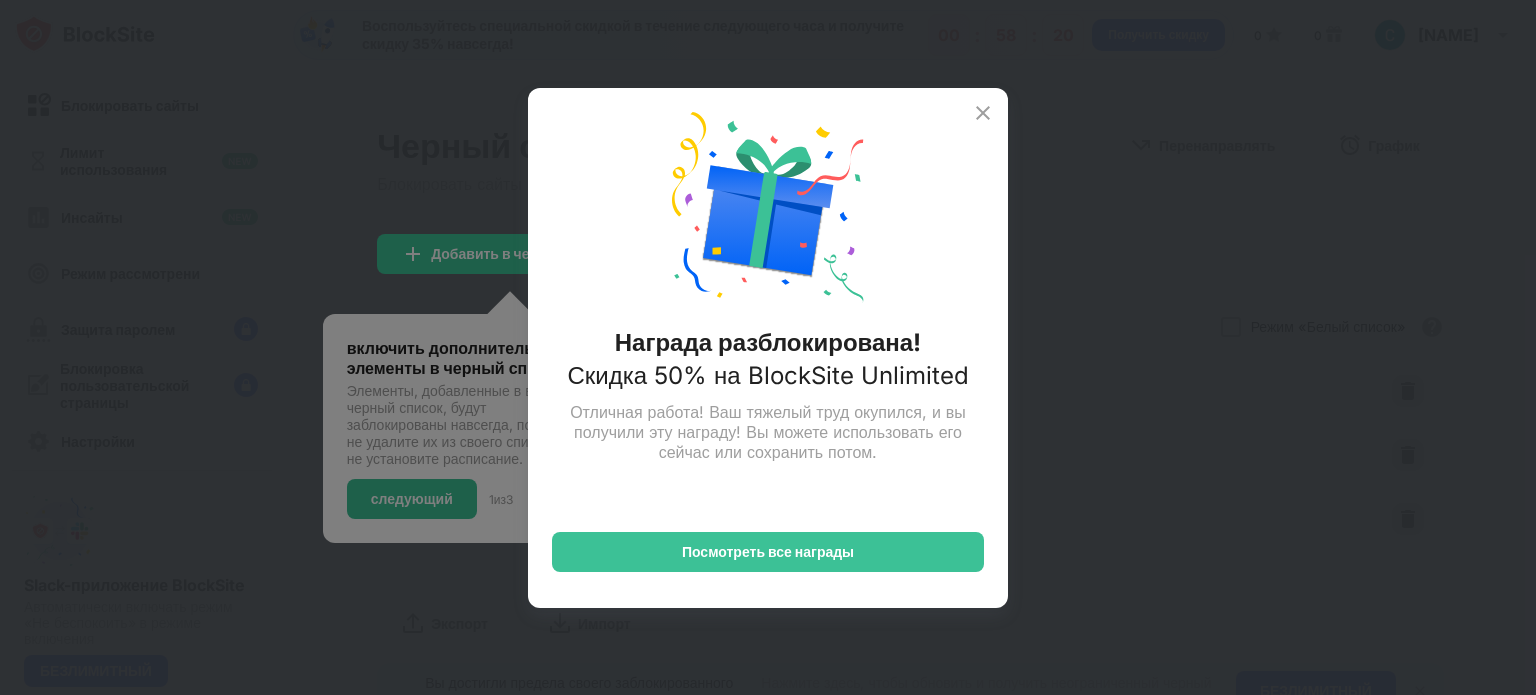 click at bounding box center (983, 113) 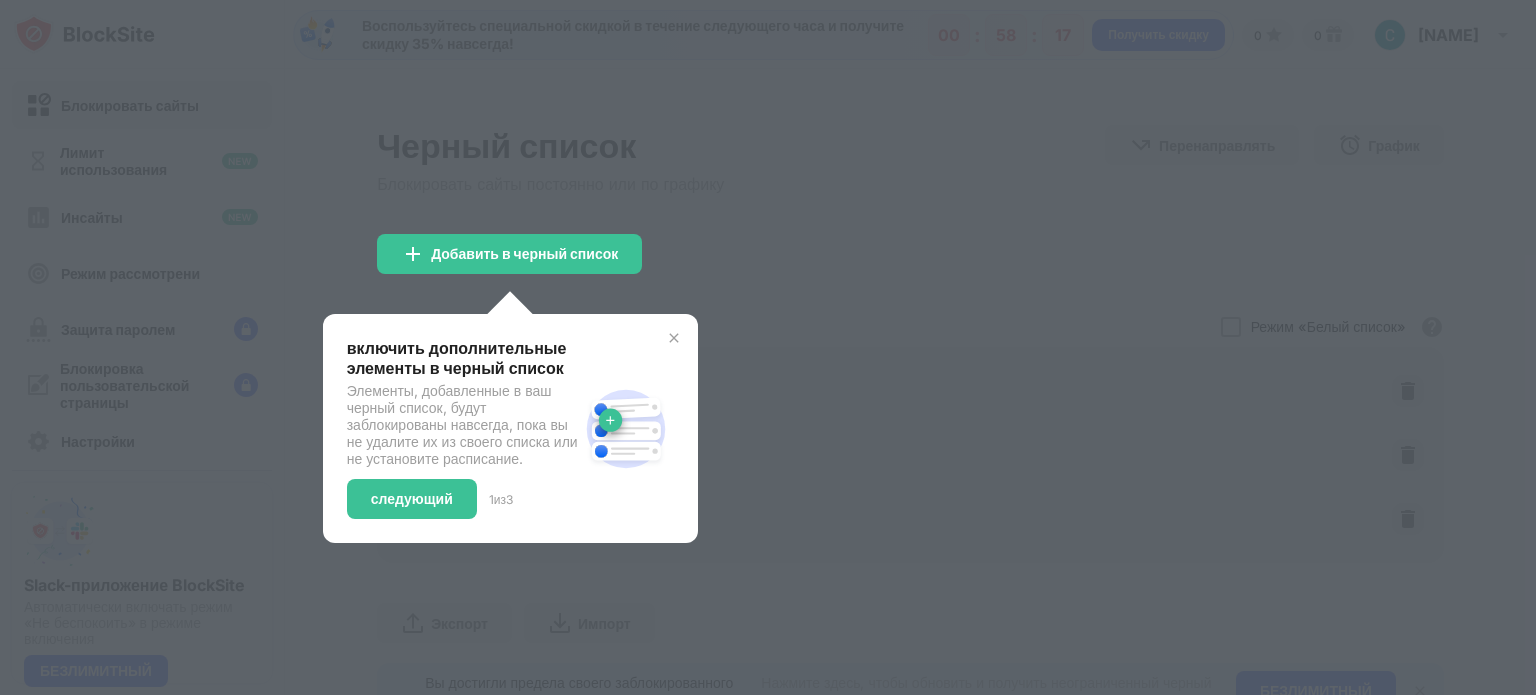 click at bounding box center [674, 338] 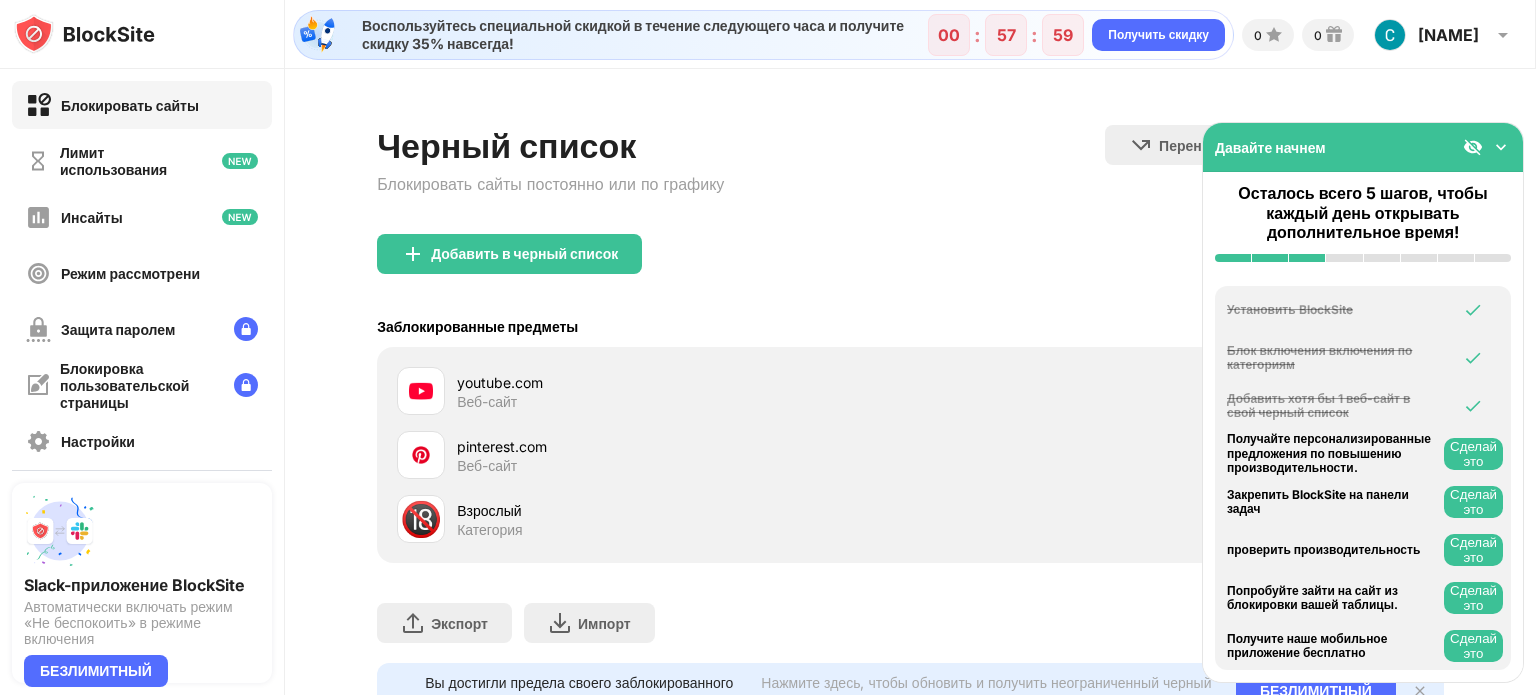 click on "youtube.com Веб-сайт" at bounding box center [683, 391] 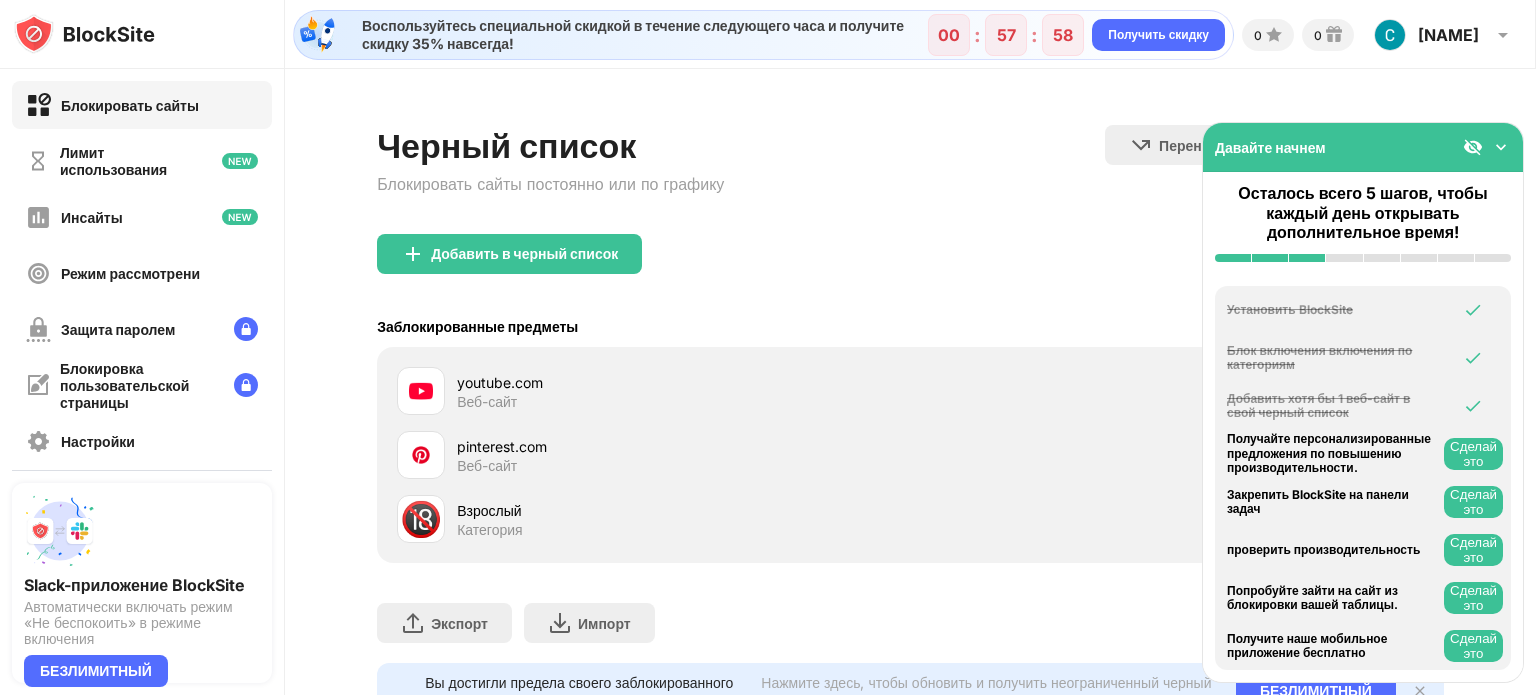 click on "Веб-сайт" at bounding box center [487, 401] 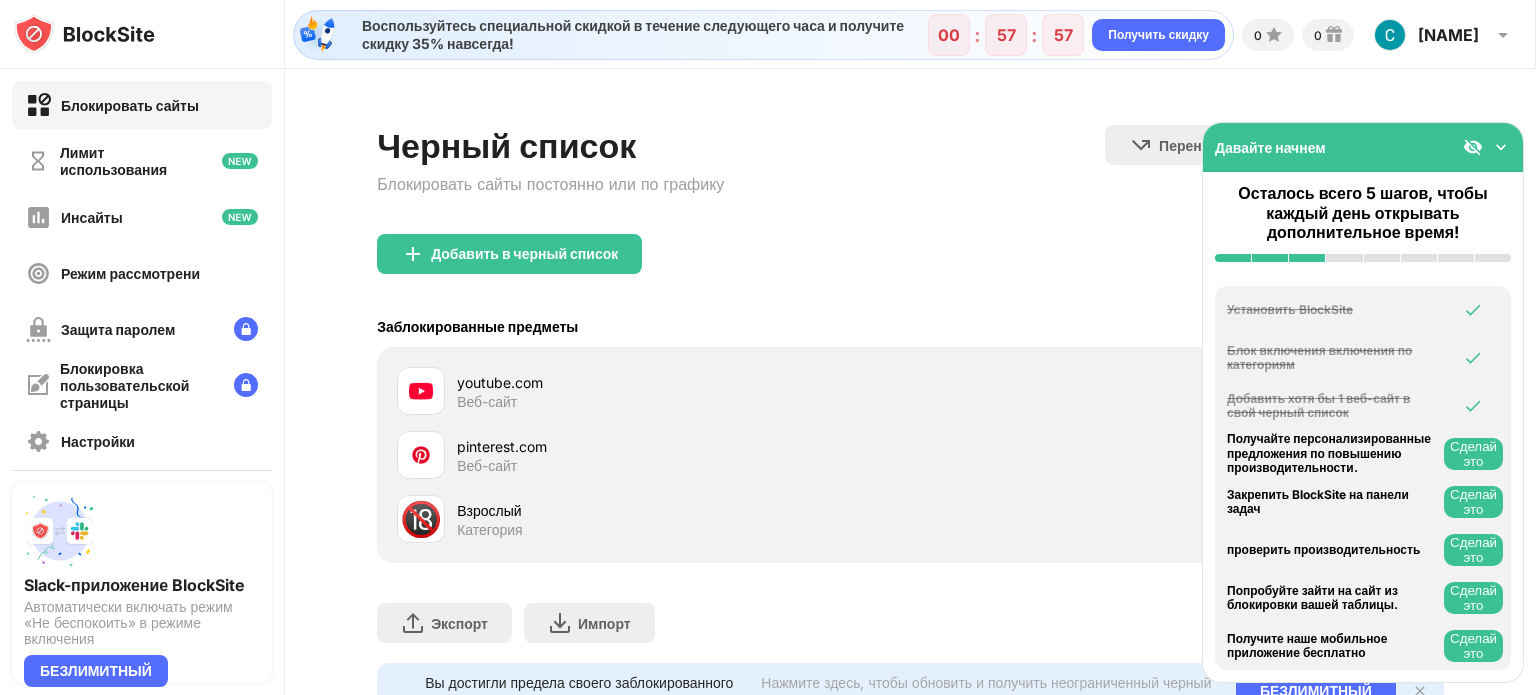 click at bounding box center [421, 391] 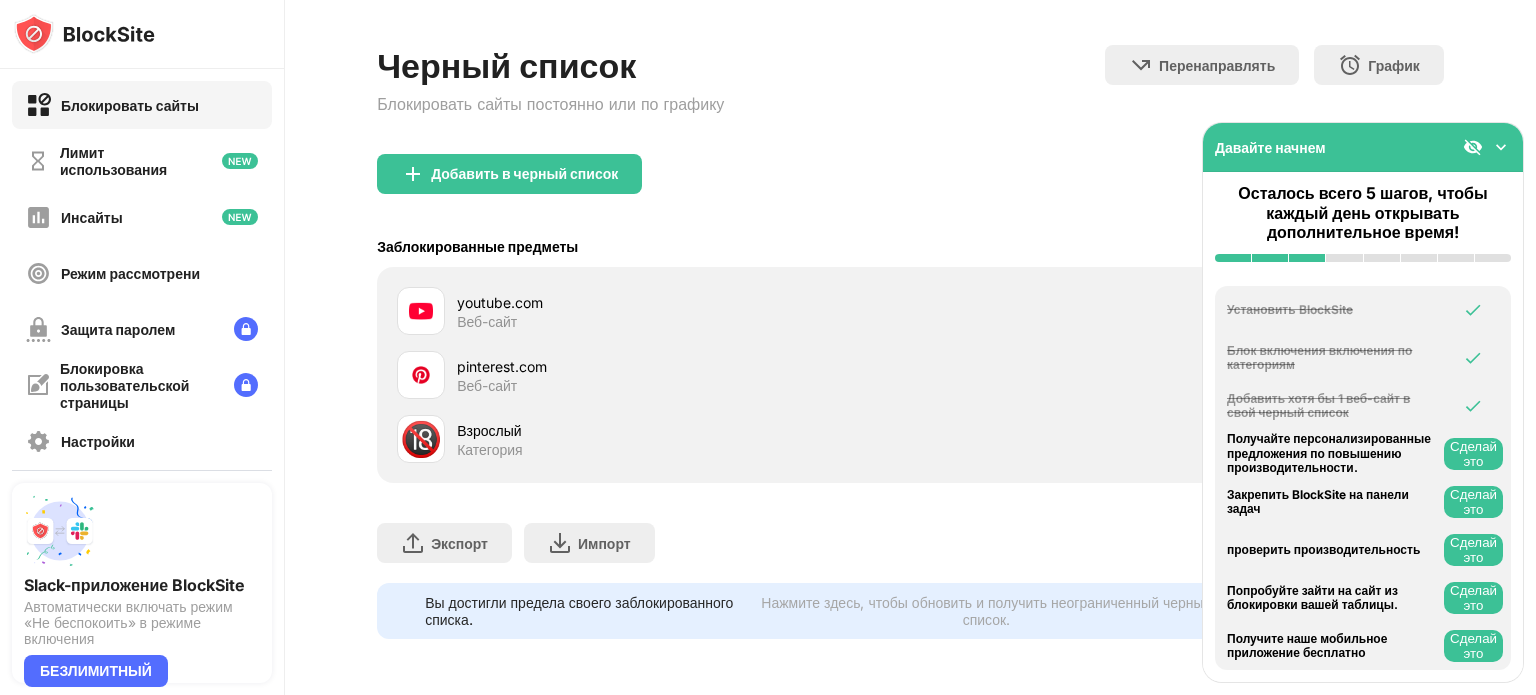 click at bounding box center (1501, 147) 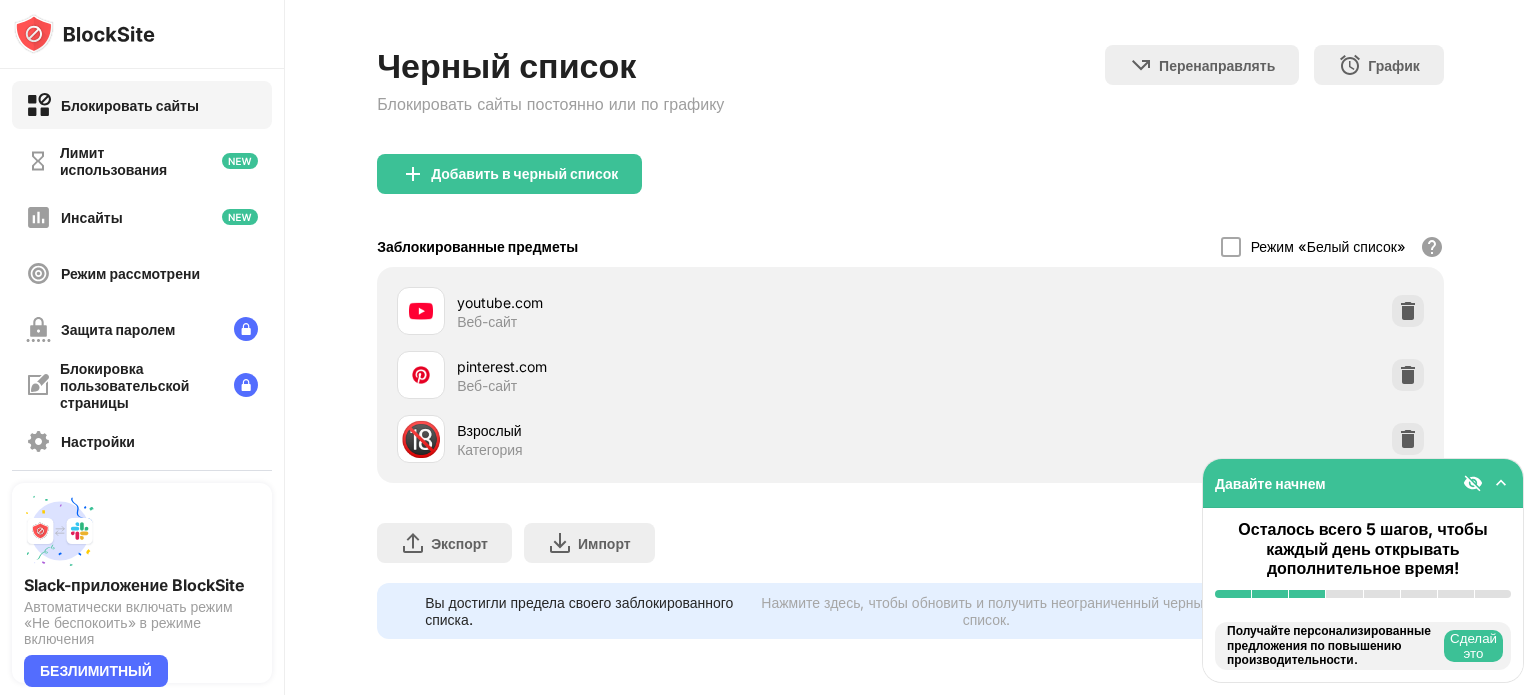 click on "youtube.com Веб-сайт" at bounding box center [910, 311] 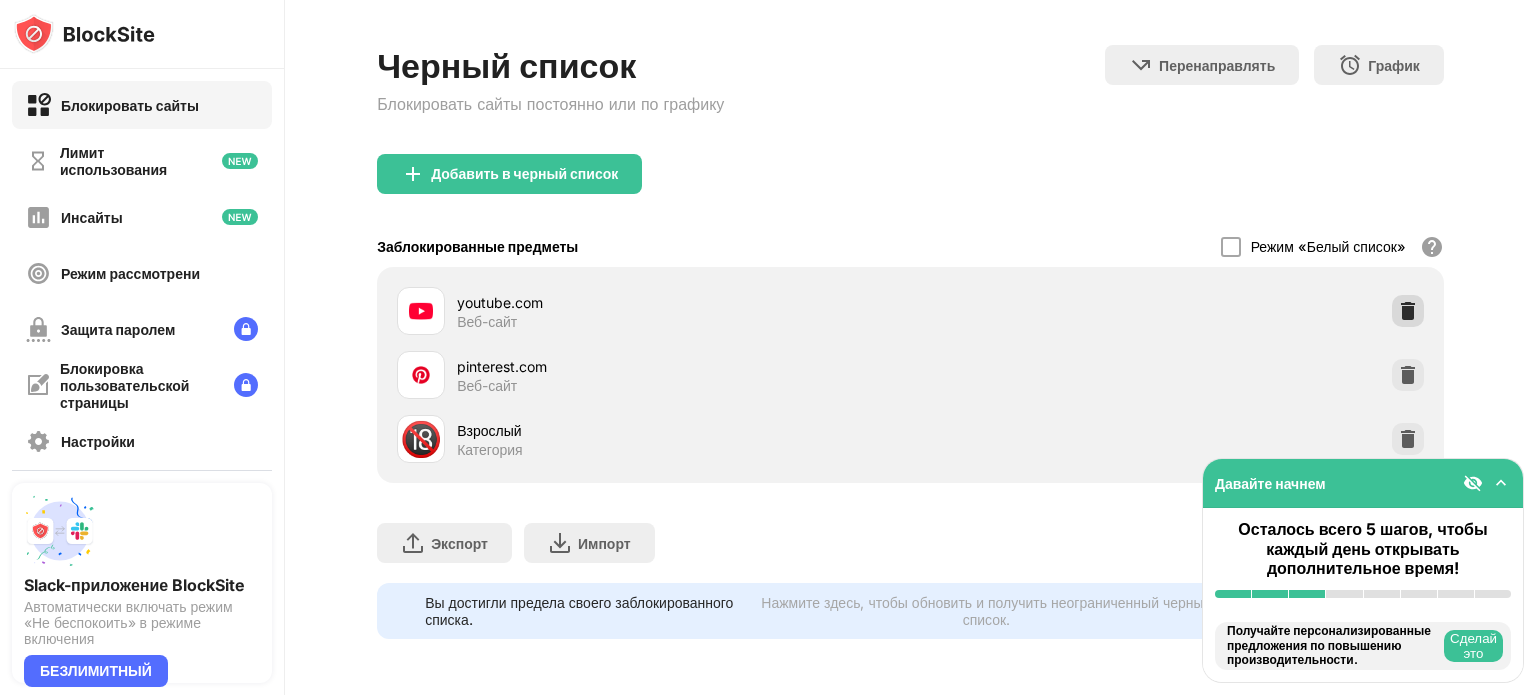 click at bounding box center [1408, 311] 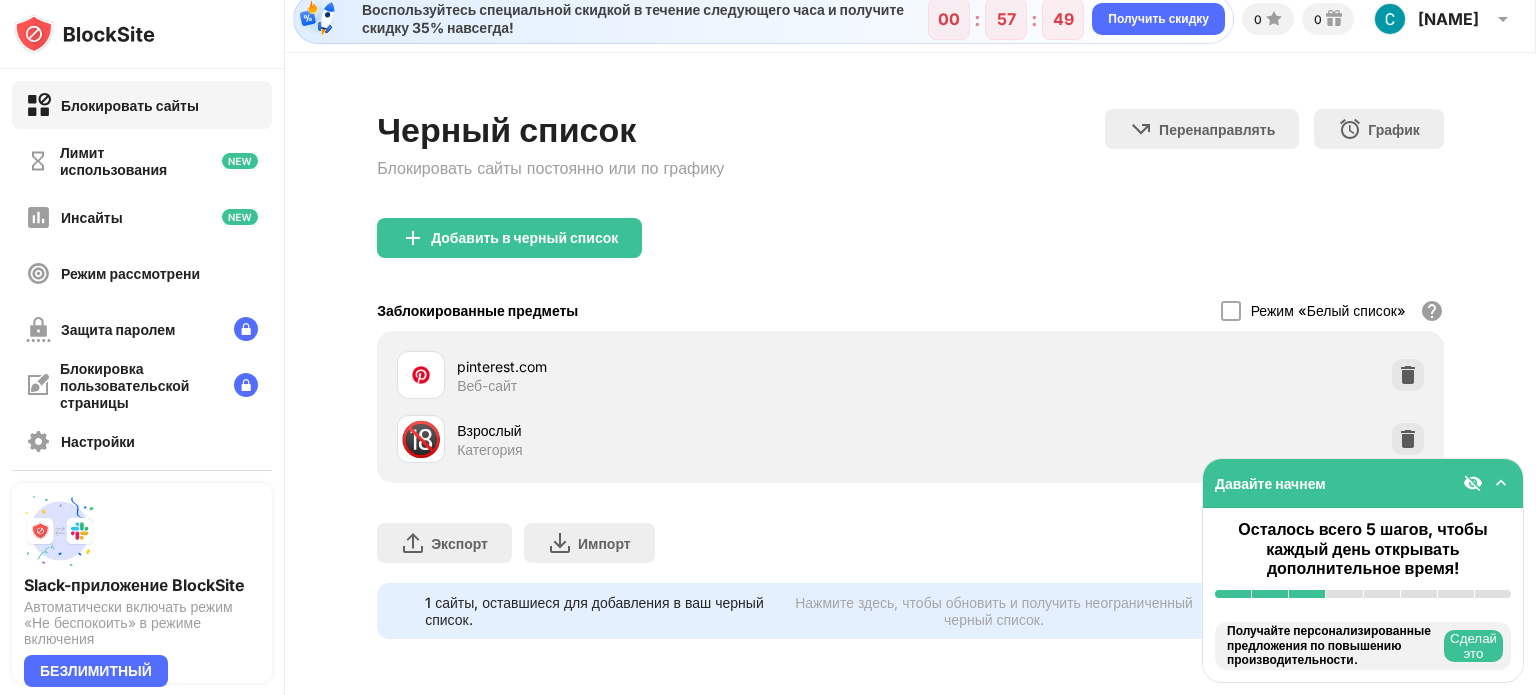 scroll, scrollTop: 29, scrollLeft: 0, axis: vertical 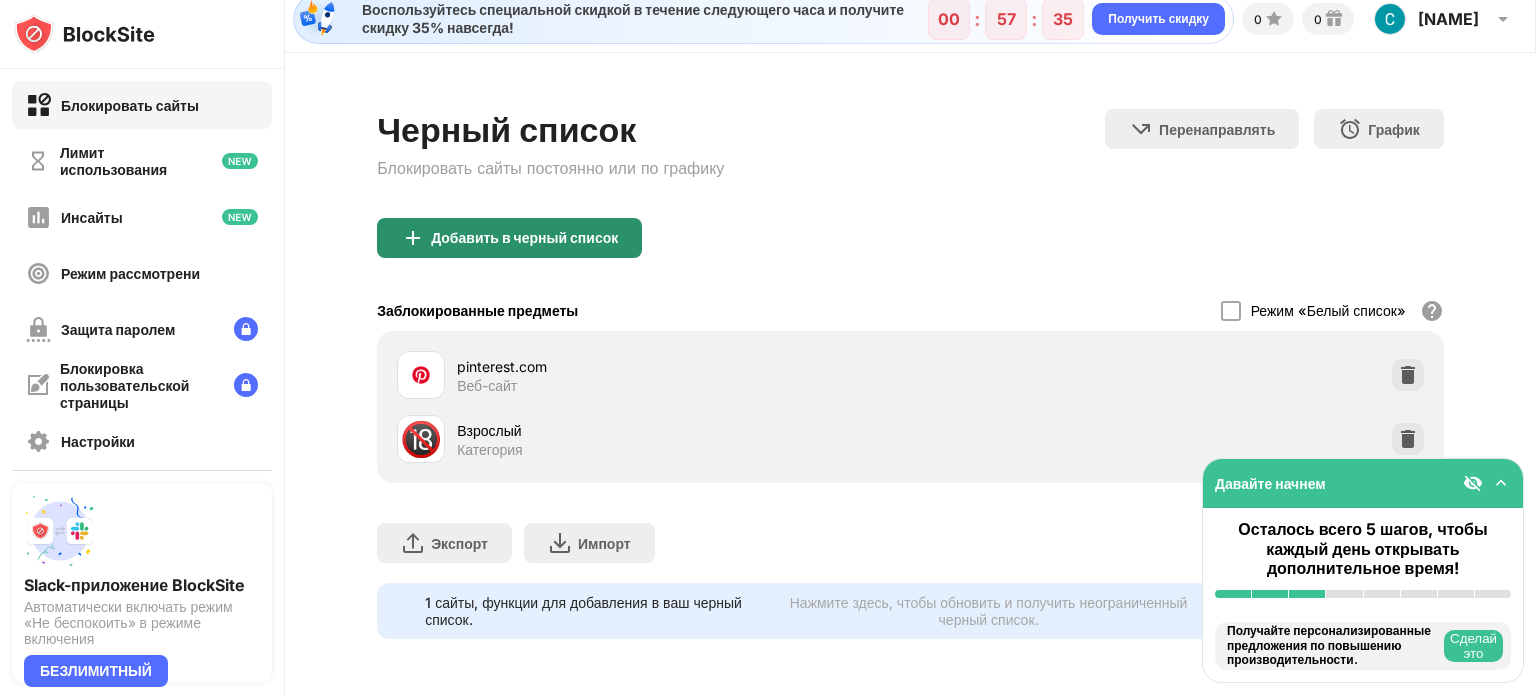 click on "Добавить в черный список" at bounding box center [524, 237] 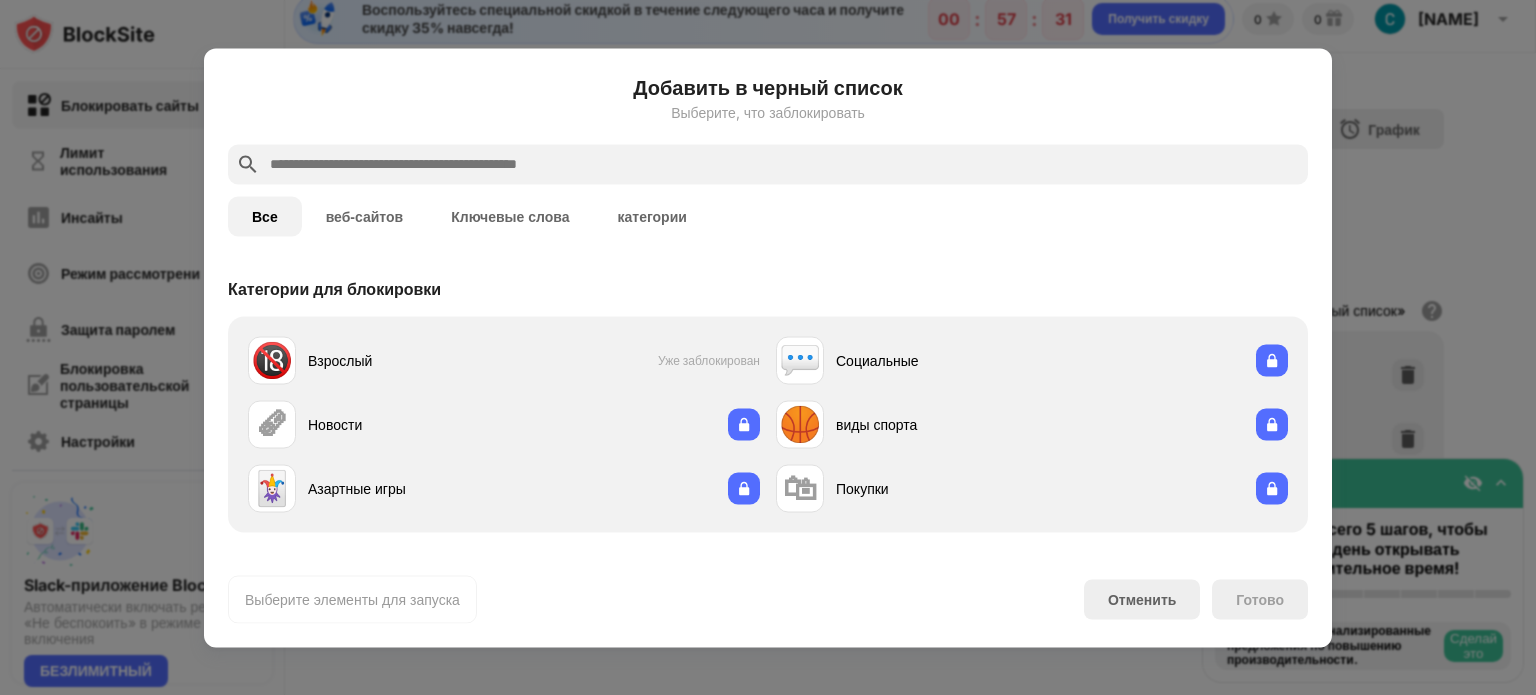 click on "веб-сайтов" at bounding box center (365, 216) 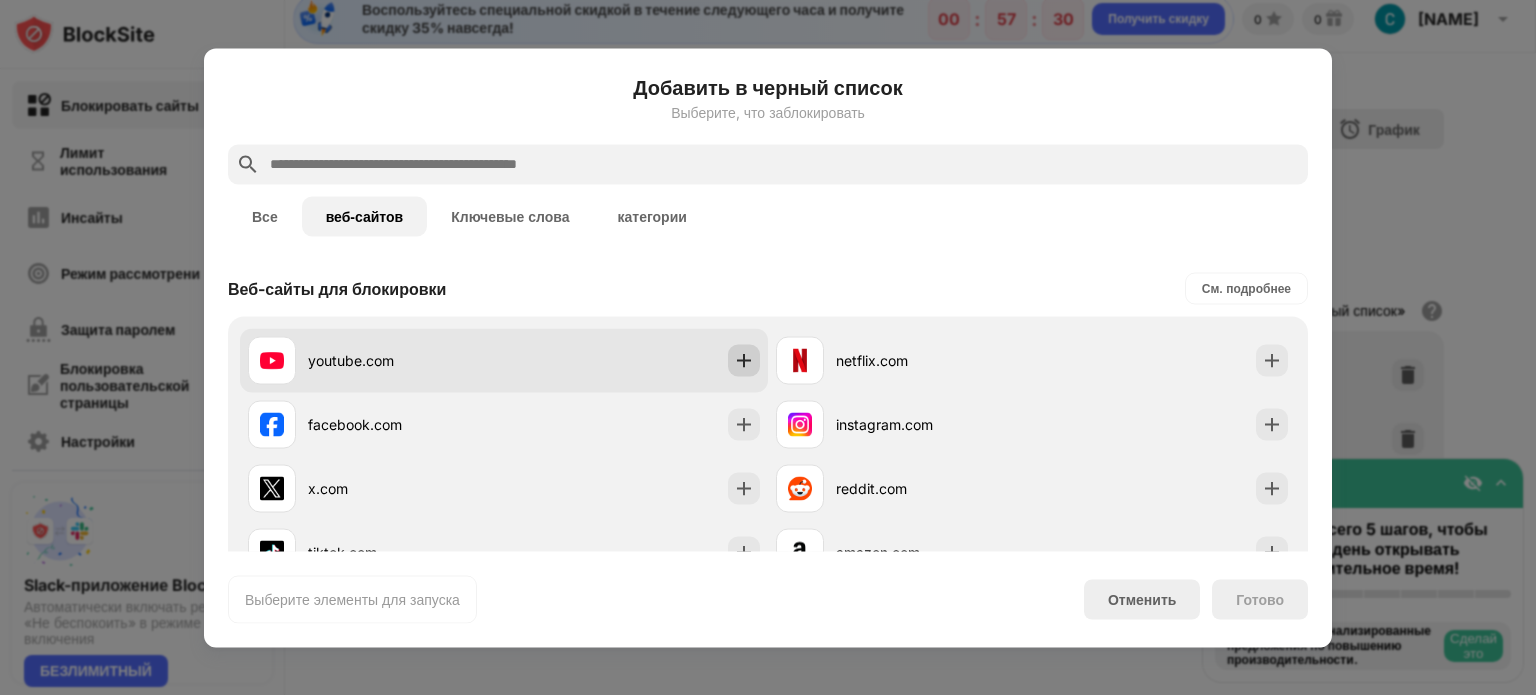 click at bounding box center [744, 360] 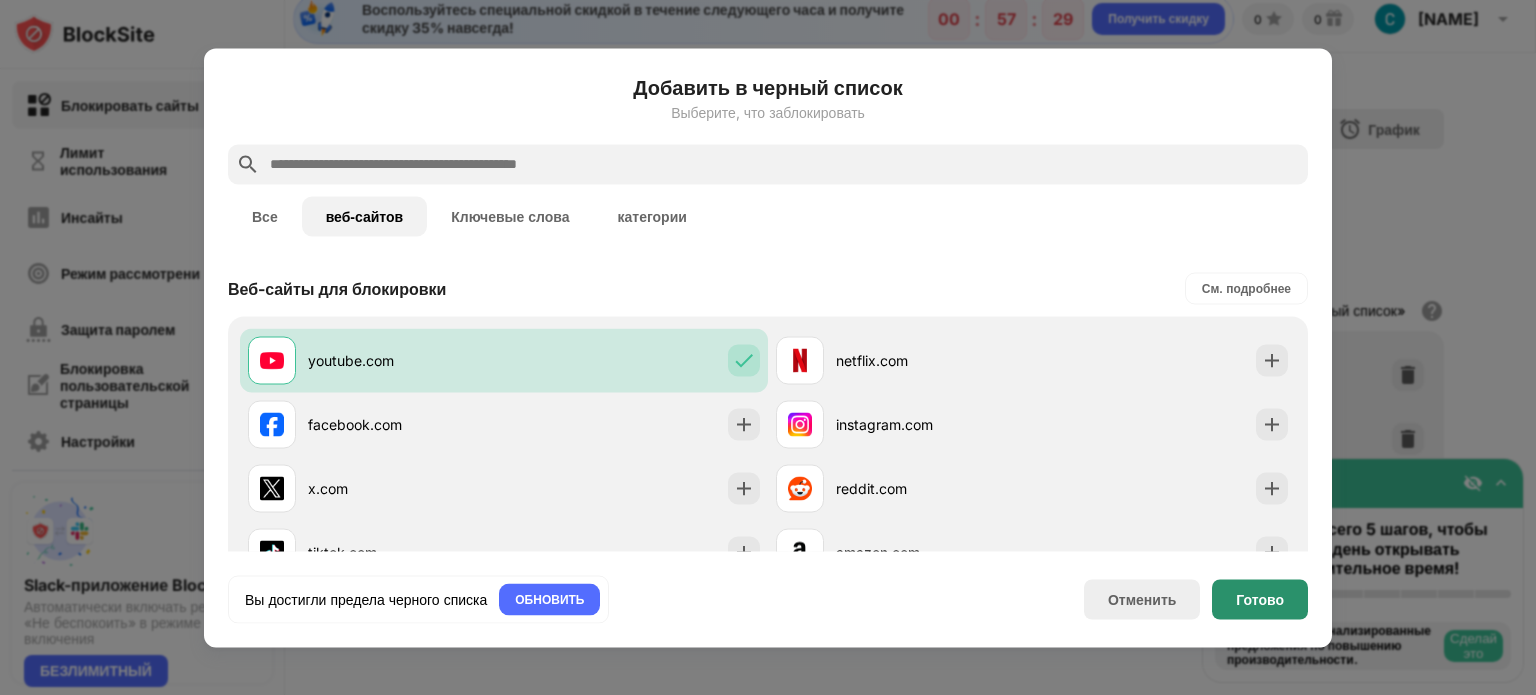 click on "Готово" at bounding box center [1260, 599] 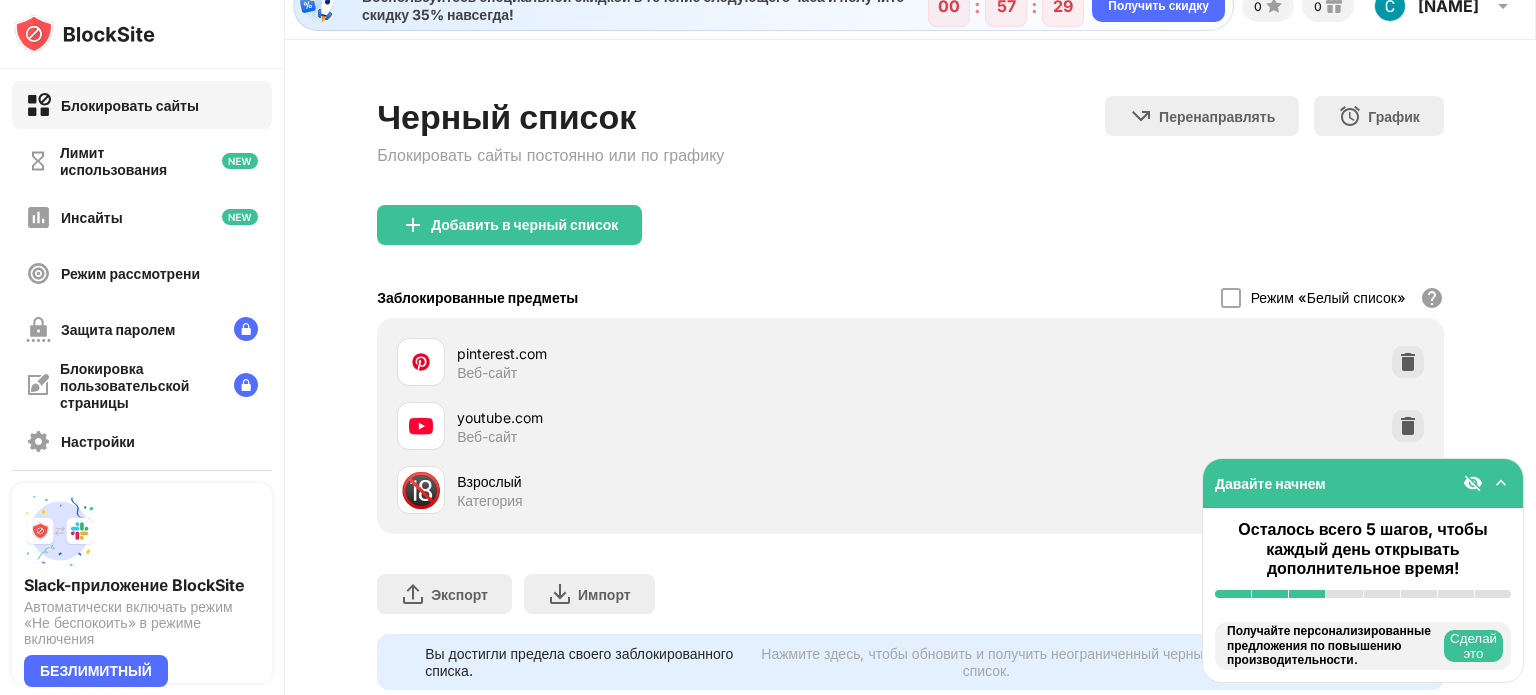 scroll, scrollTop: 93, scrollLeft: 0, axis: vertical 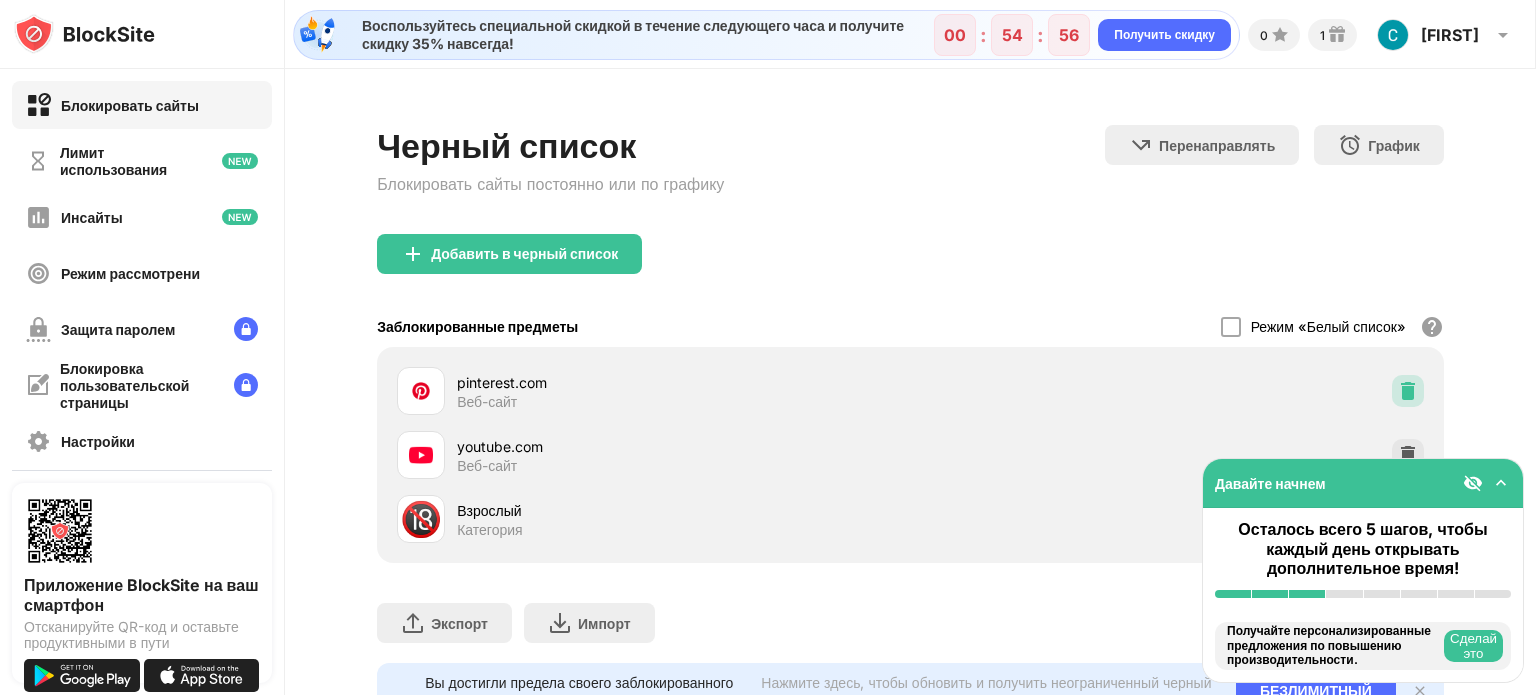 click at bounding box center [1408, 391] 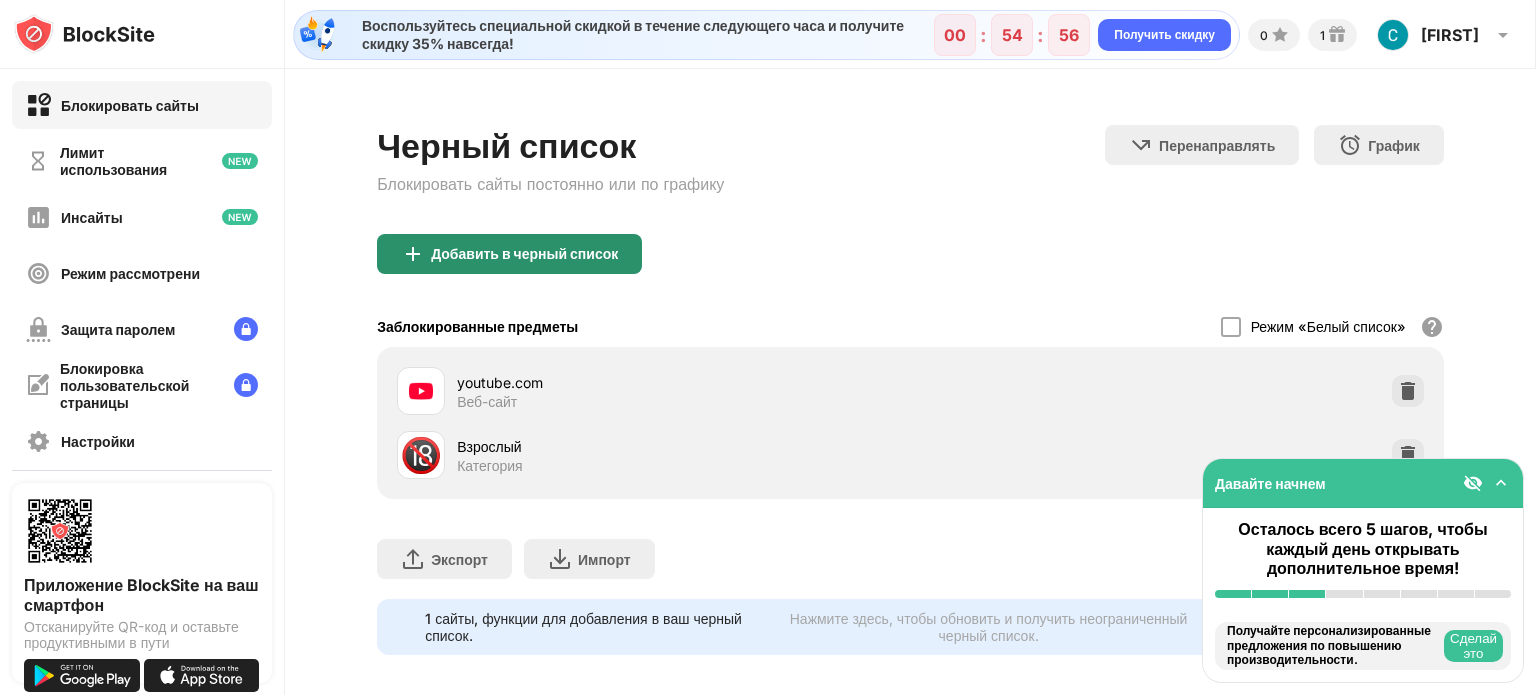 click on "Добавить в черный список" at bounding box center [509, 254] 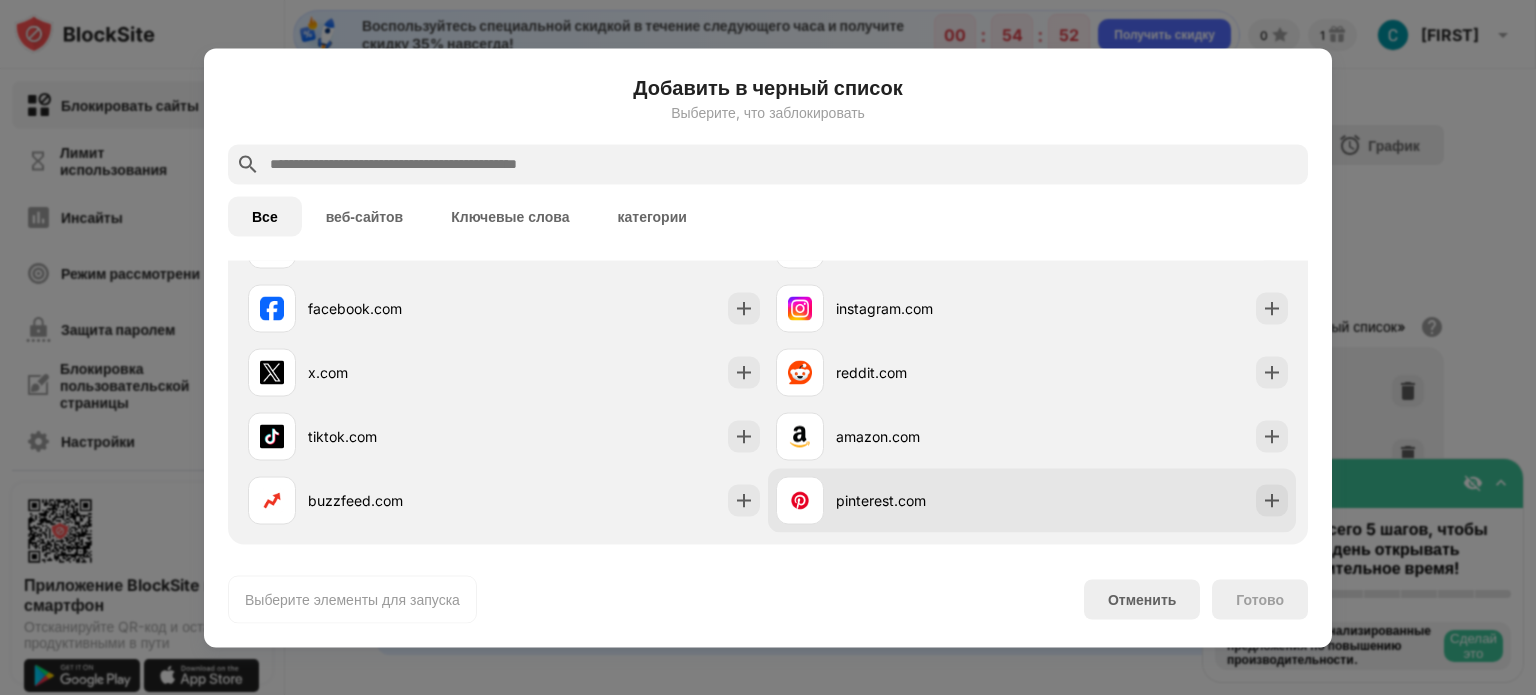 scroll, scrollTop: 300, scrollLeft: 0, axis: vertical 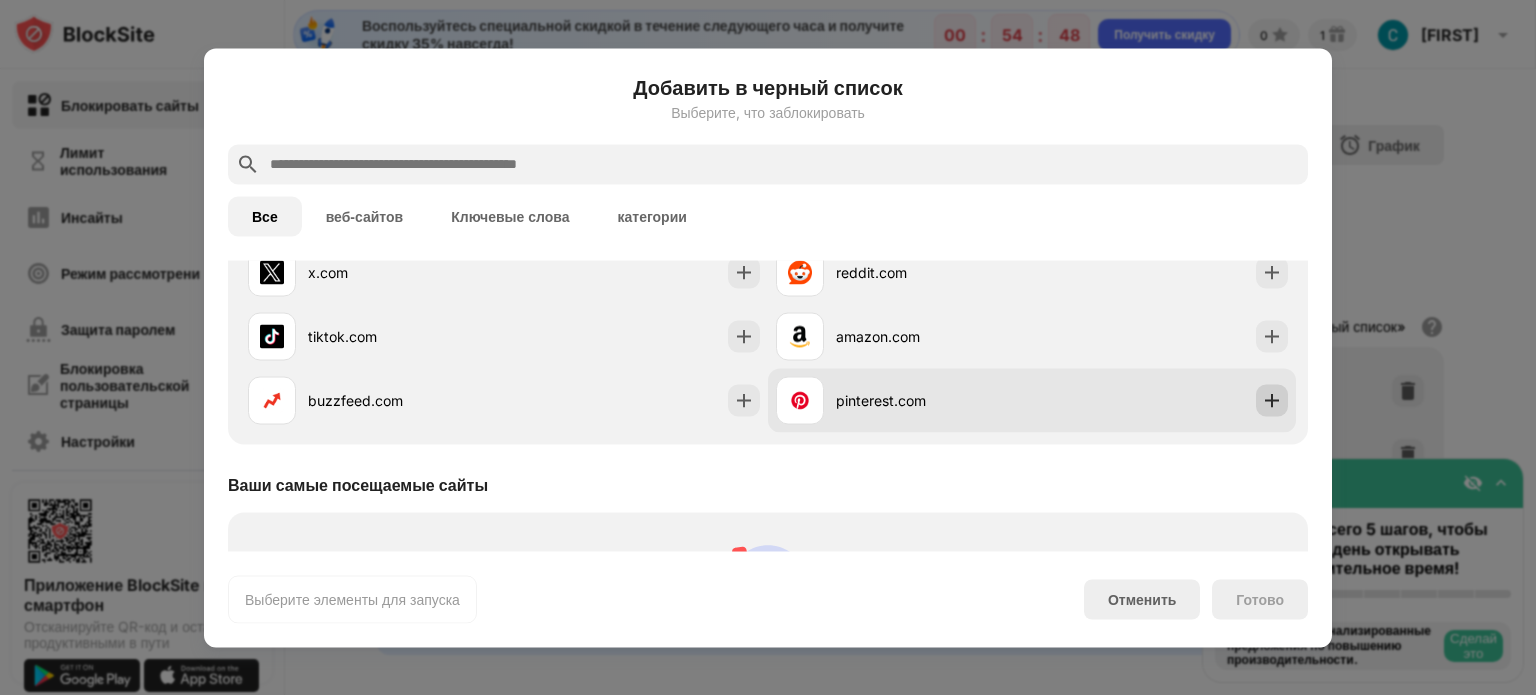 click at bounding box center (1272, 400) 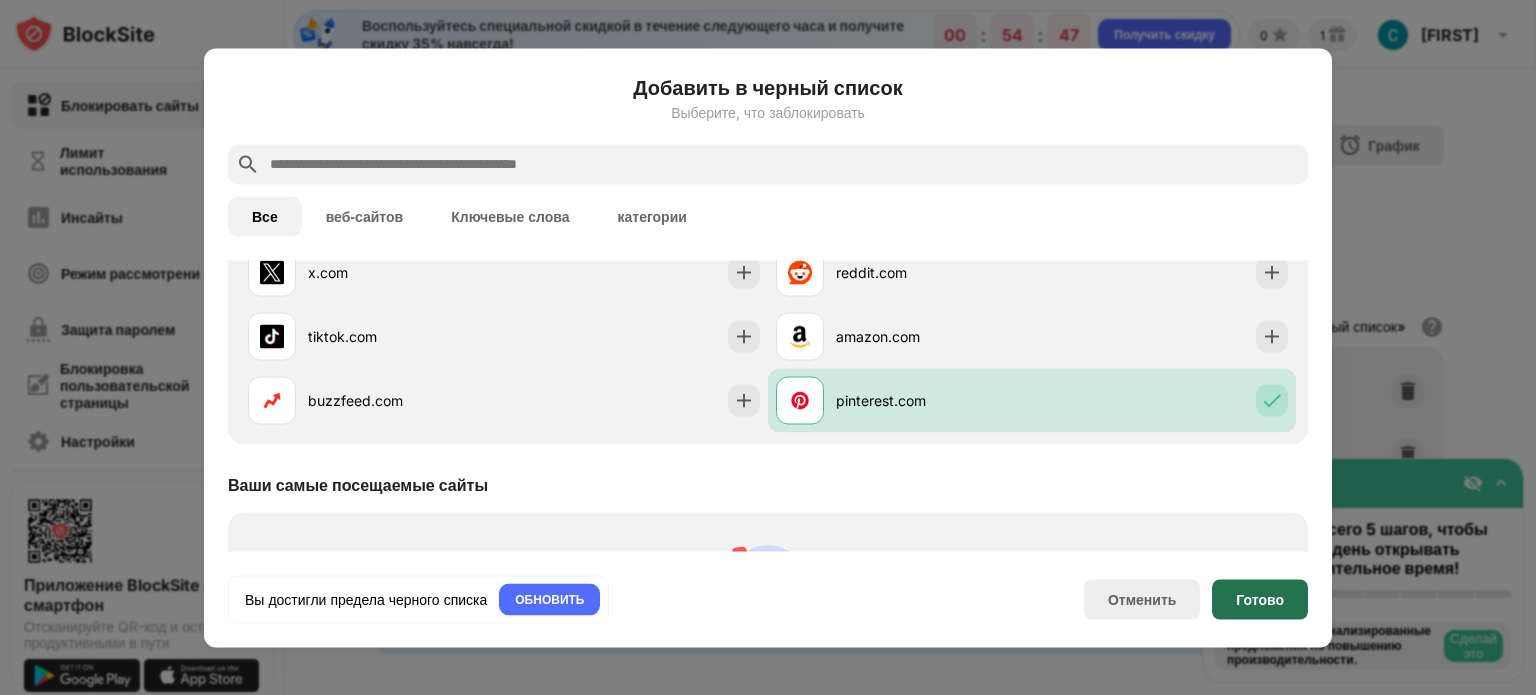 click on "Готово" at bounding box center (1260, 598) 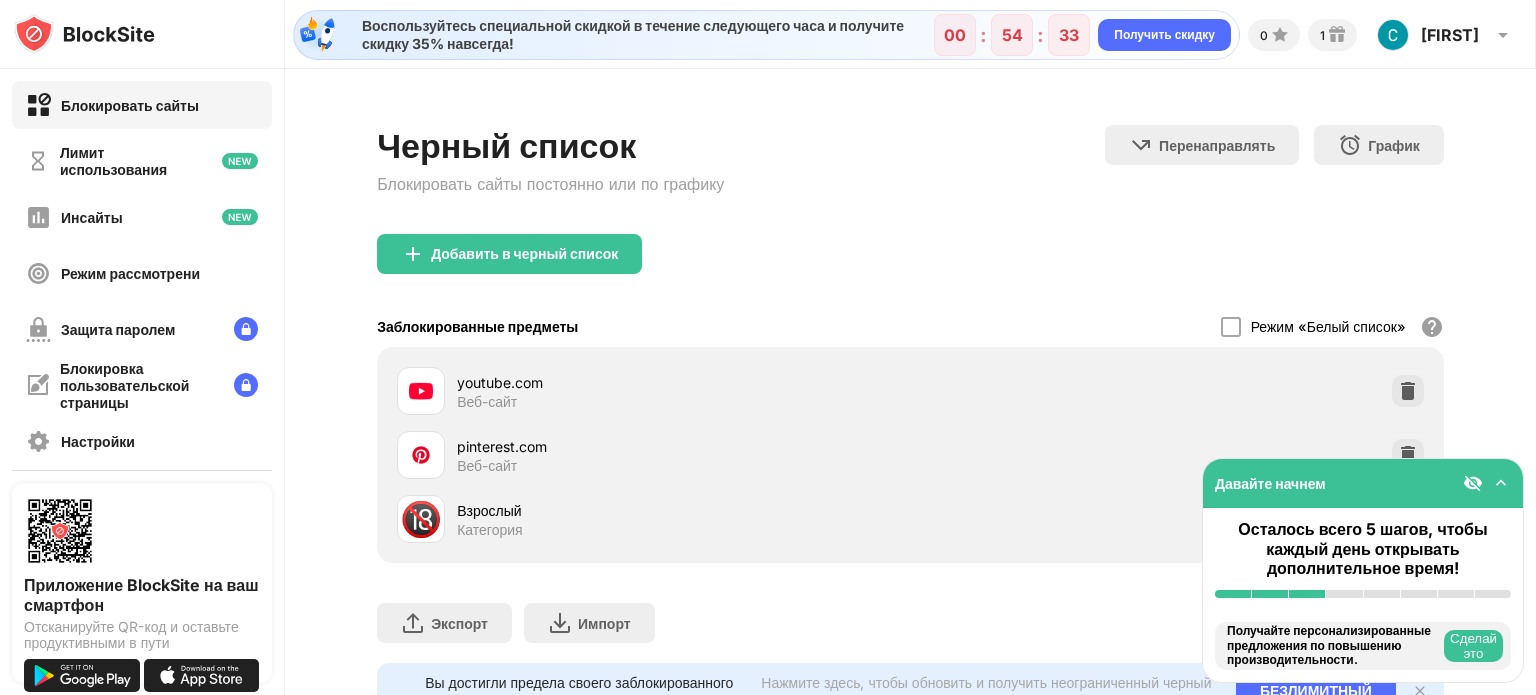 scroll, scrollTop: 93, scrollLeft: 0, axis: vertical 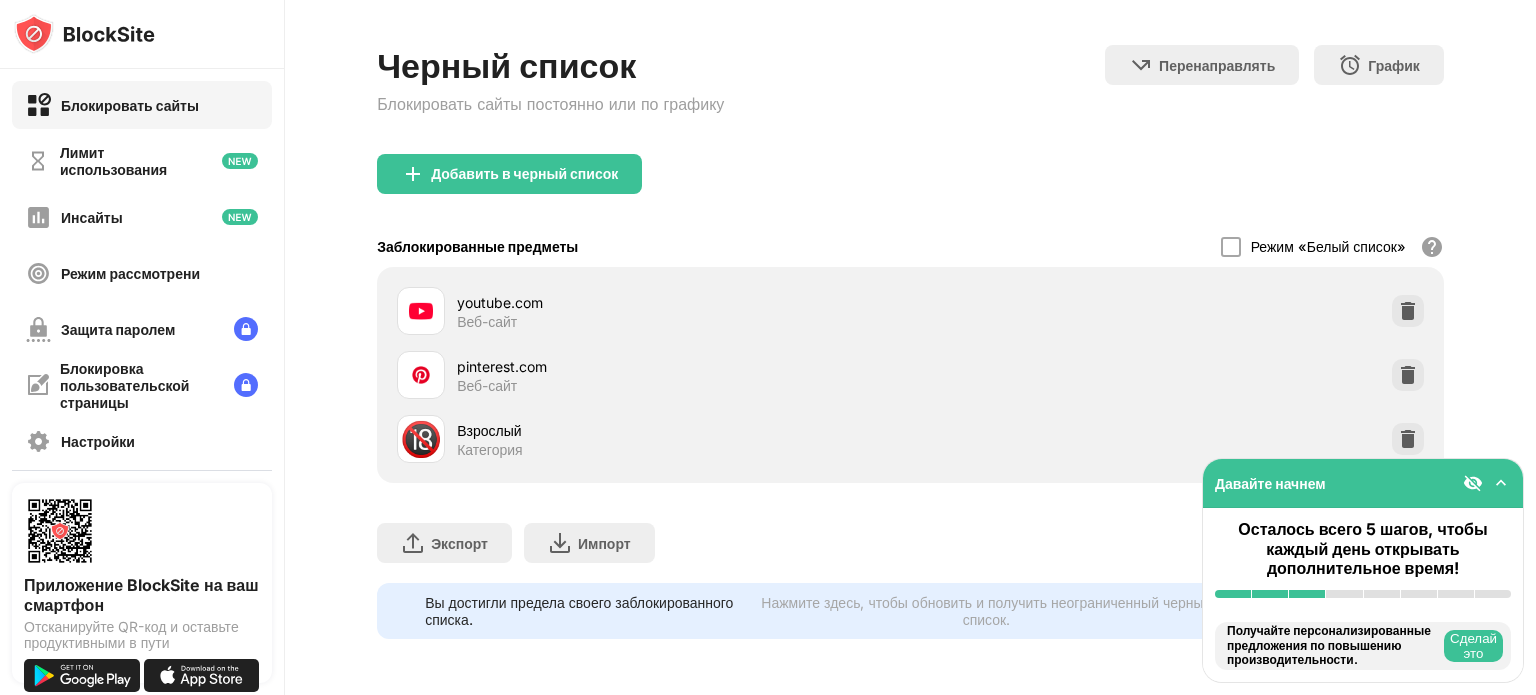 click on "pinterest.com" at bounding box center (683, 366) 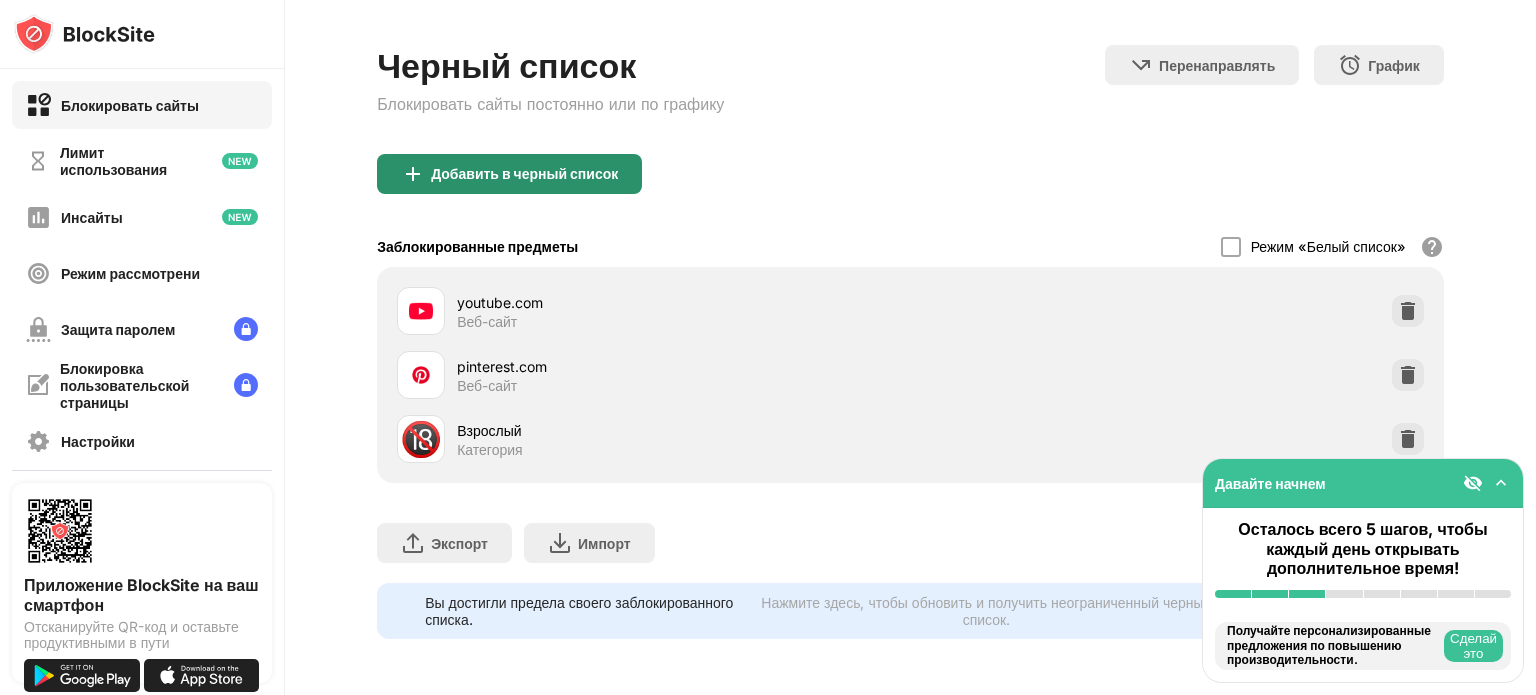 click on "Добавить в черный список" at bounding box center [524, 173] 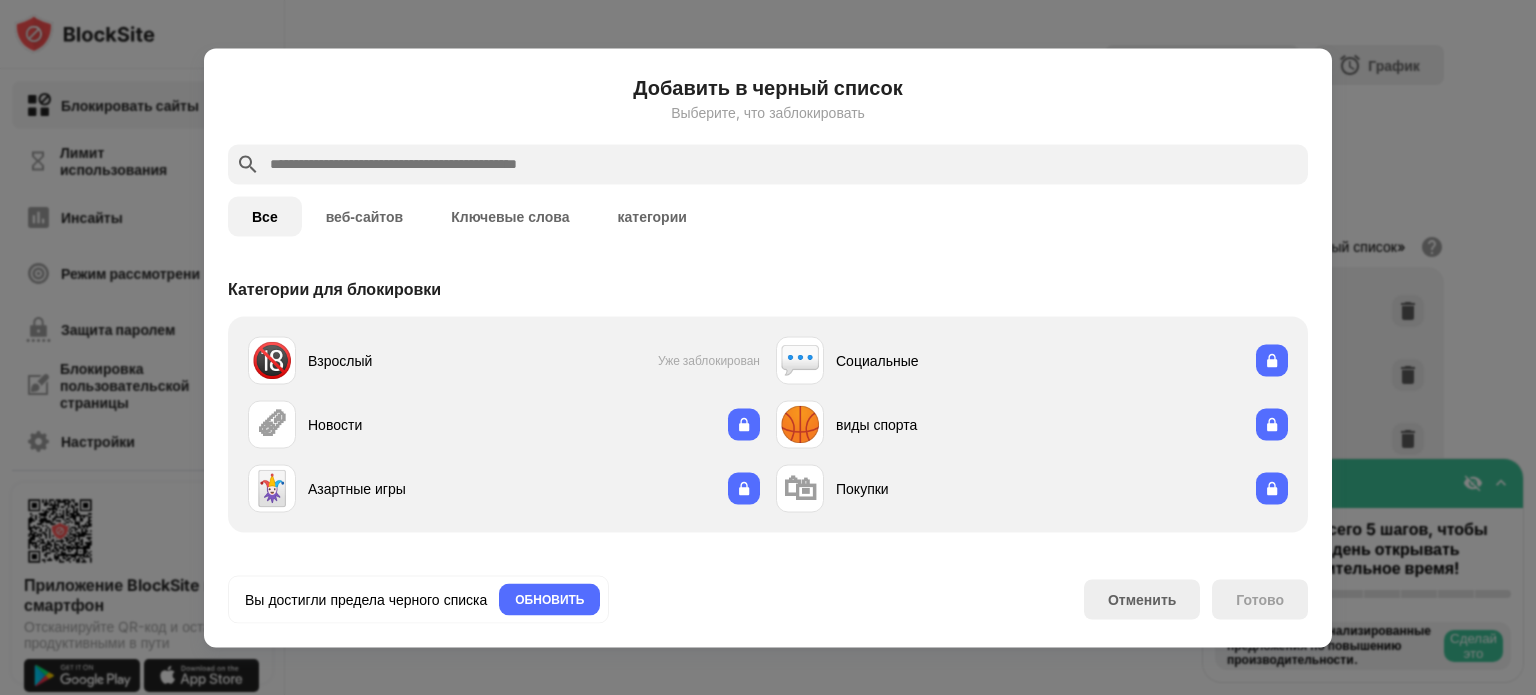 click on "веб-сайтов" at bounding box center [365, 216] 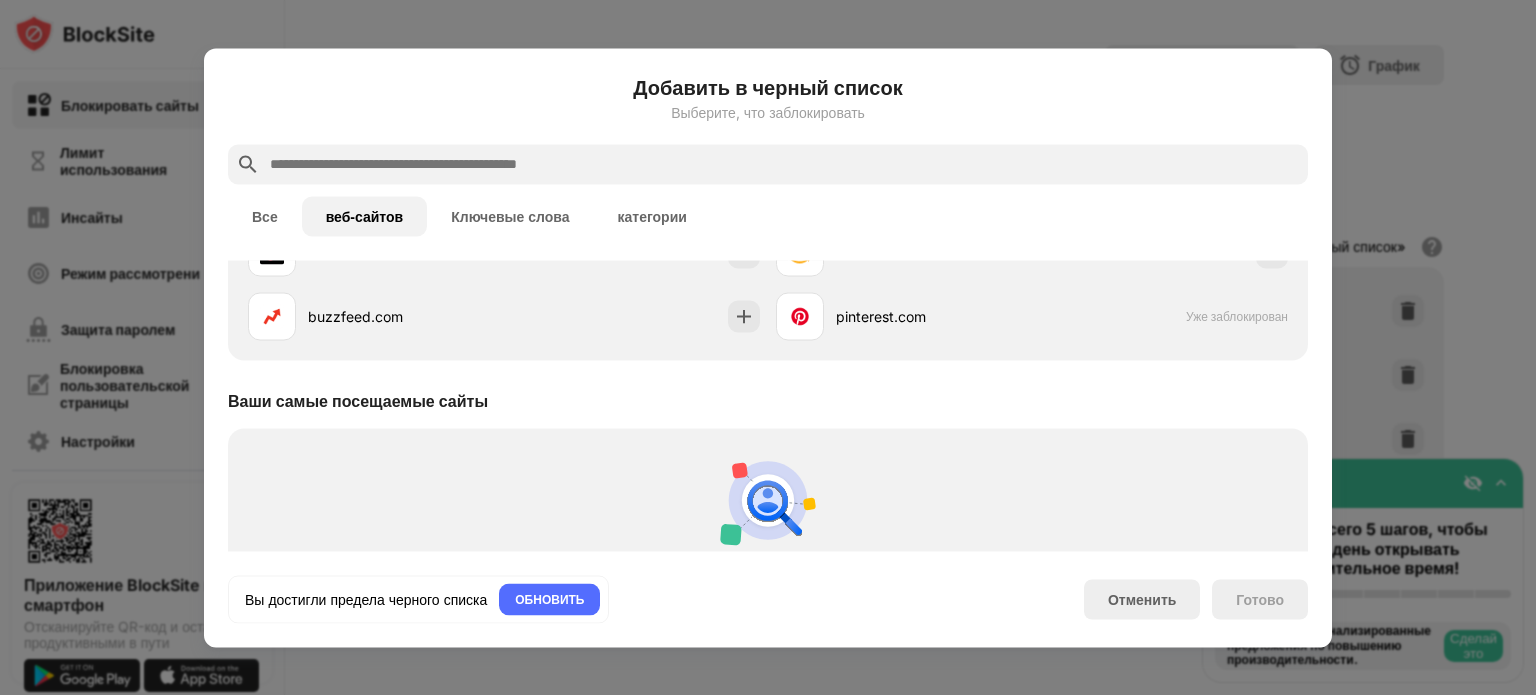 scroll, scrollTop: 200, scrollLeft: 0, axis: vertical 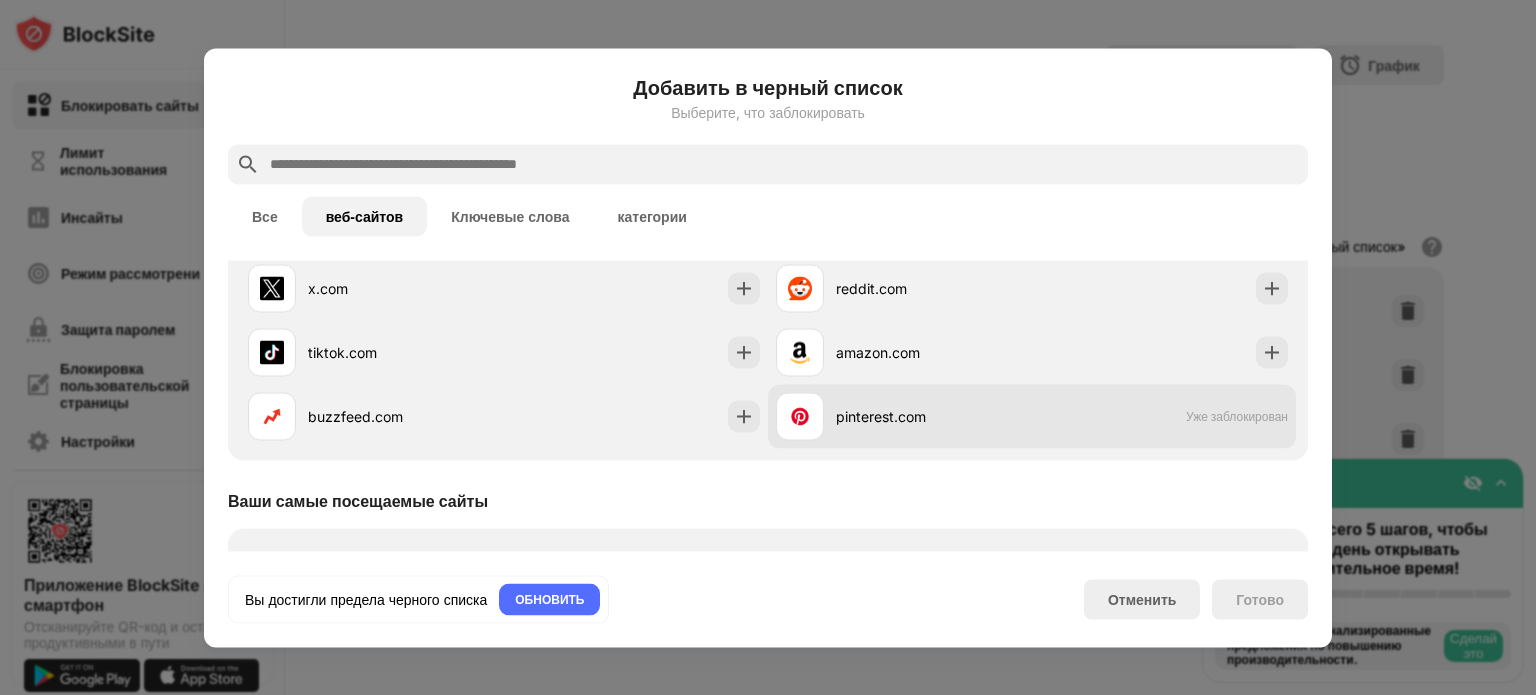 click on "pinterest.com" at bounding box center [881, 416] 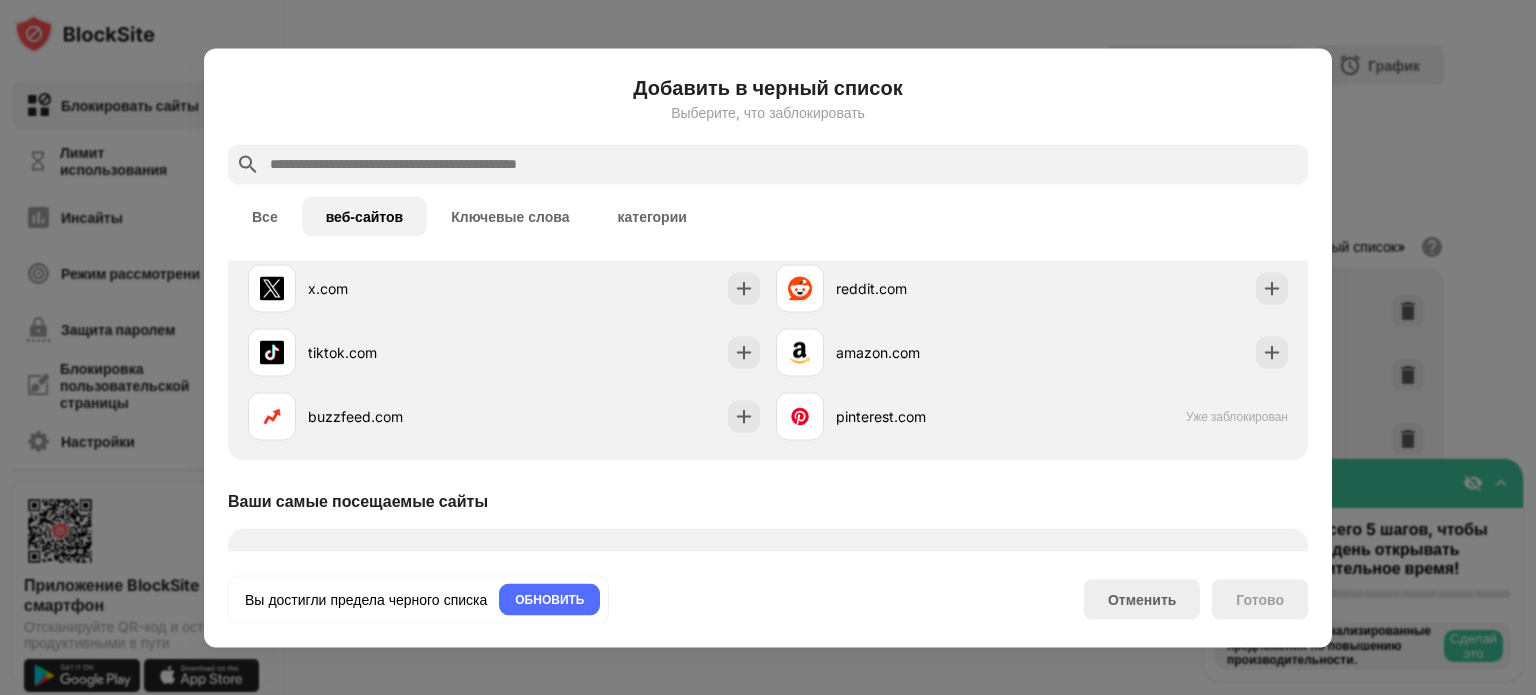 click at bounding box center [768, 347] 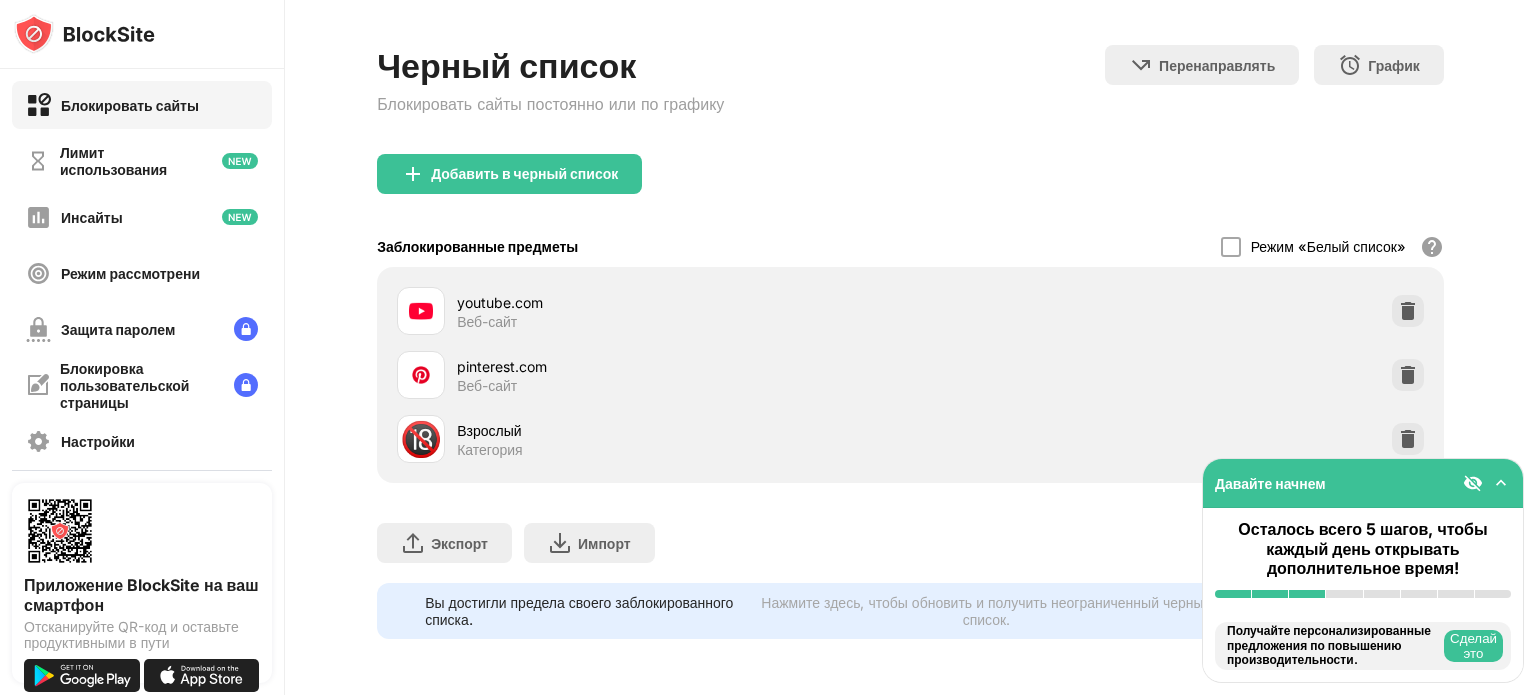 click at bounding box center (1501, 483) 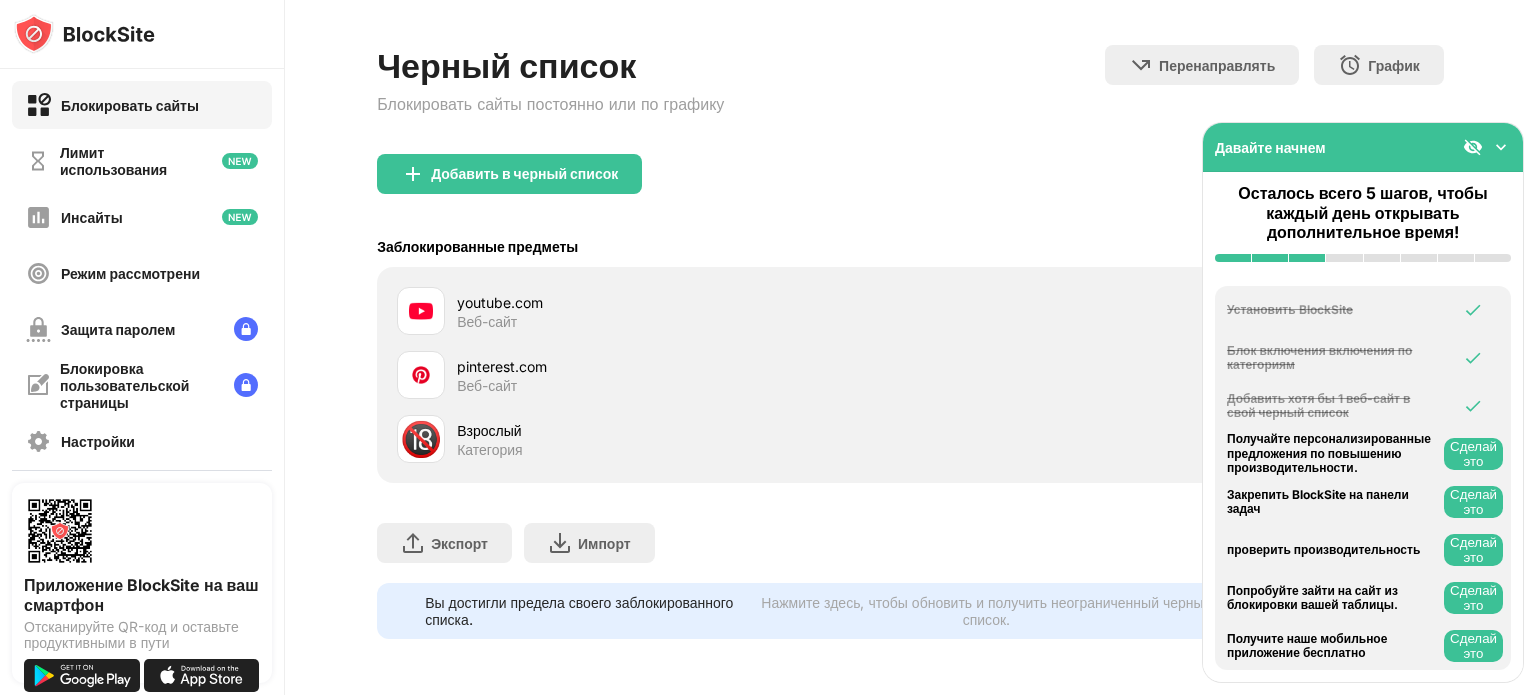 click at bounding box center (1501, 147) 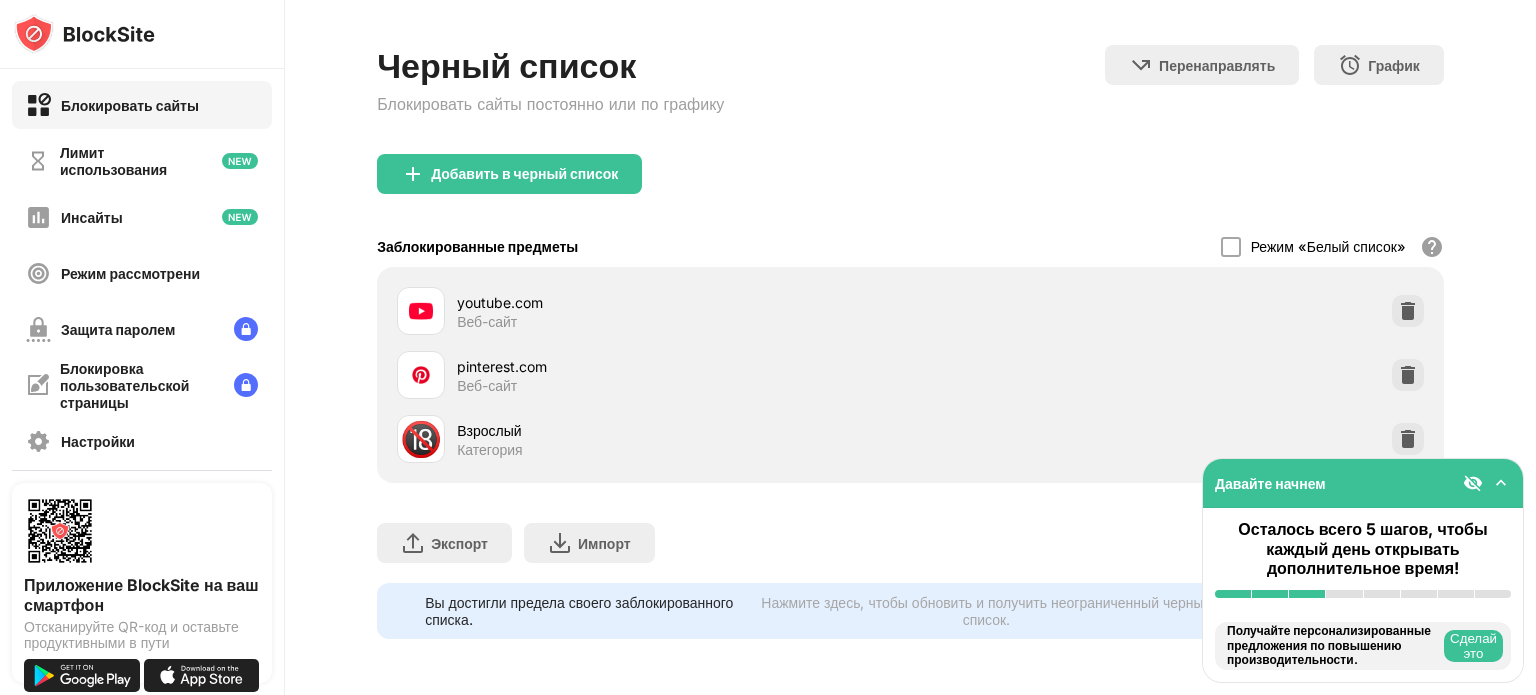 click at bounding box center (1473, 483) 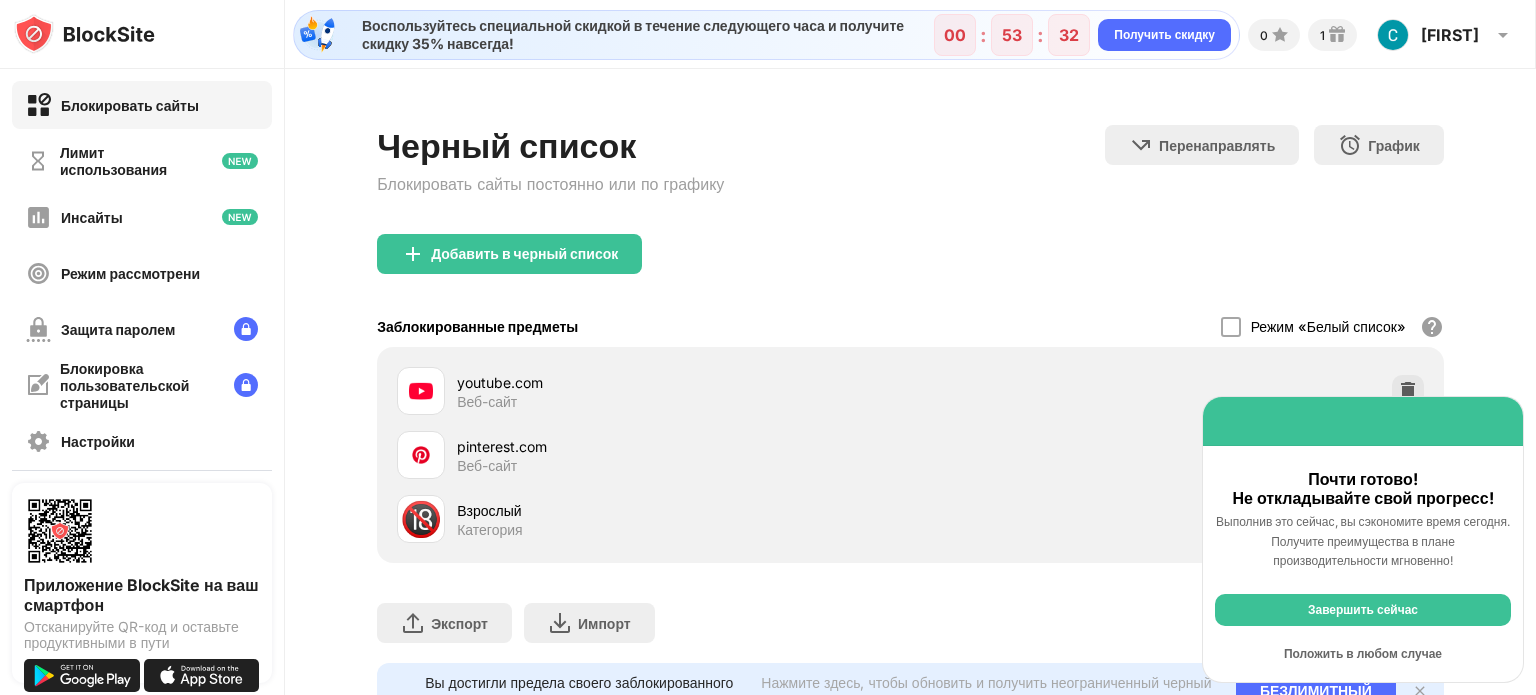 scroll, scrollTop: 93, scrollLeft: 0, axis: vertical 